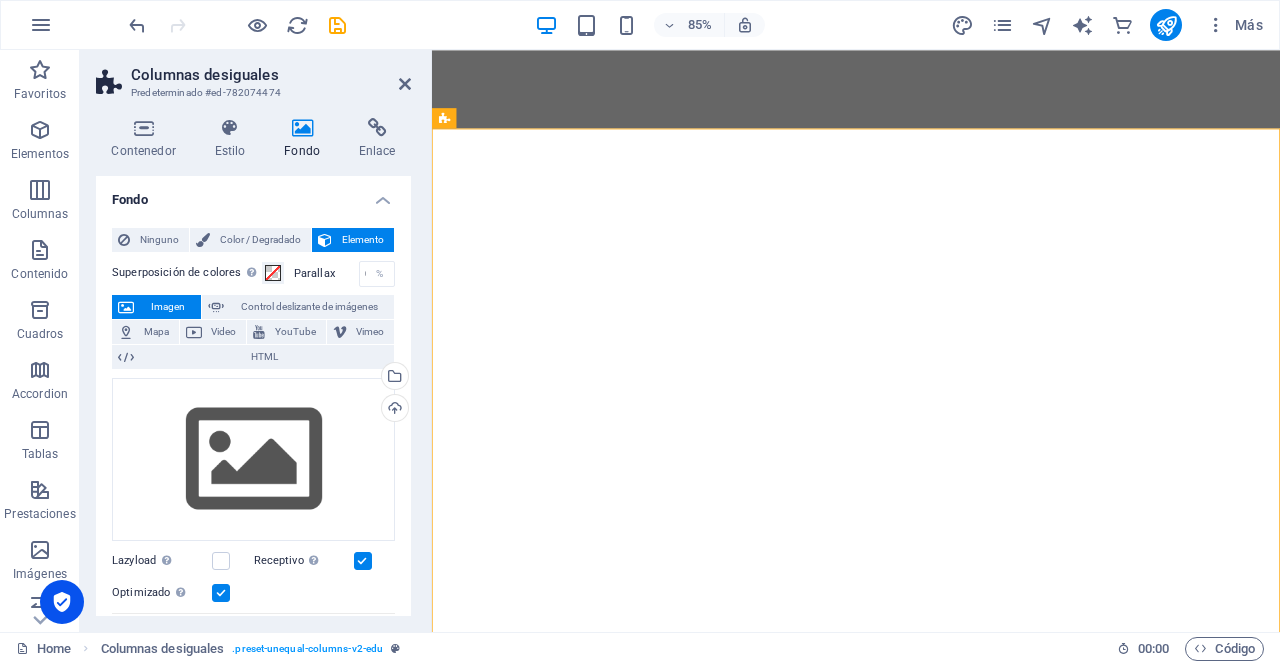 scroll, scrollTop: 0, scrollLeft: 0, axis: both 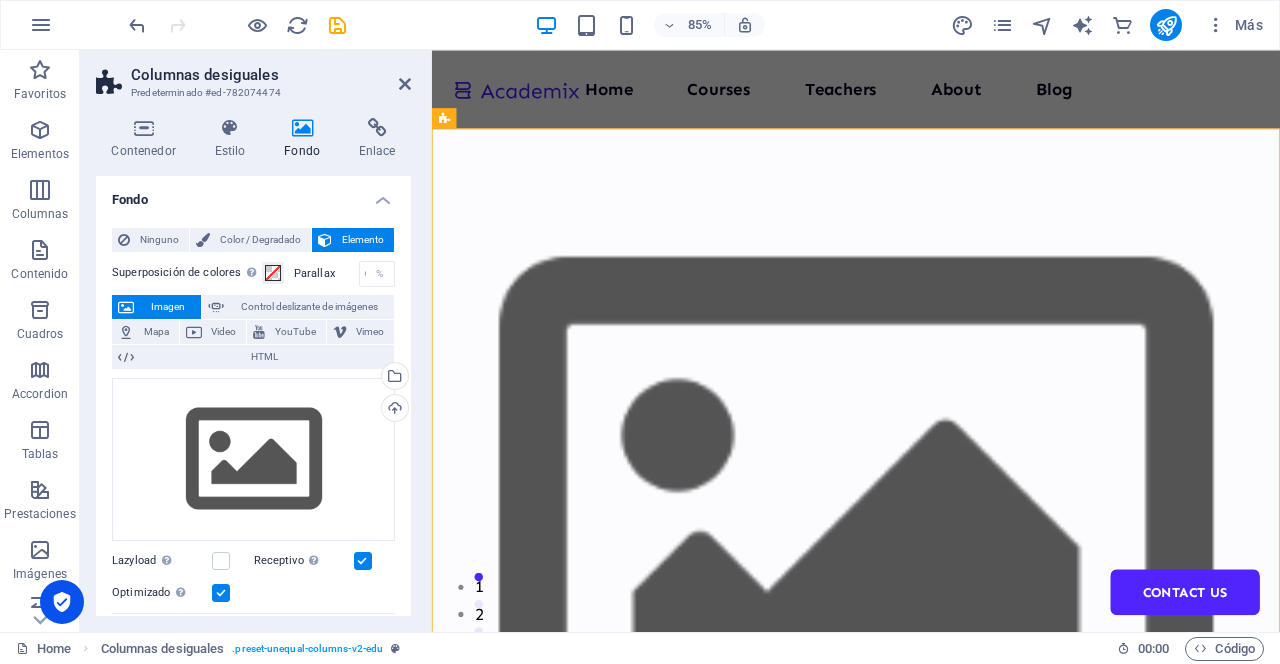 click at bounding box center (931, 614) 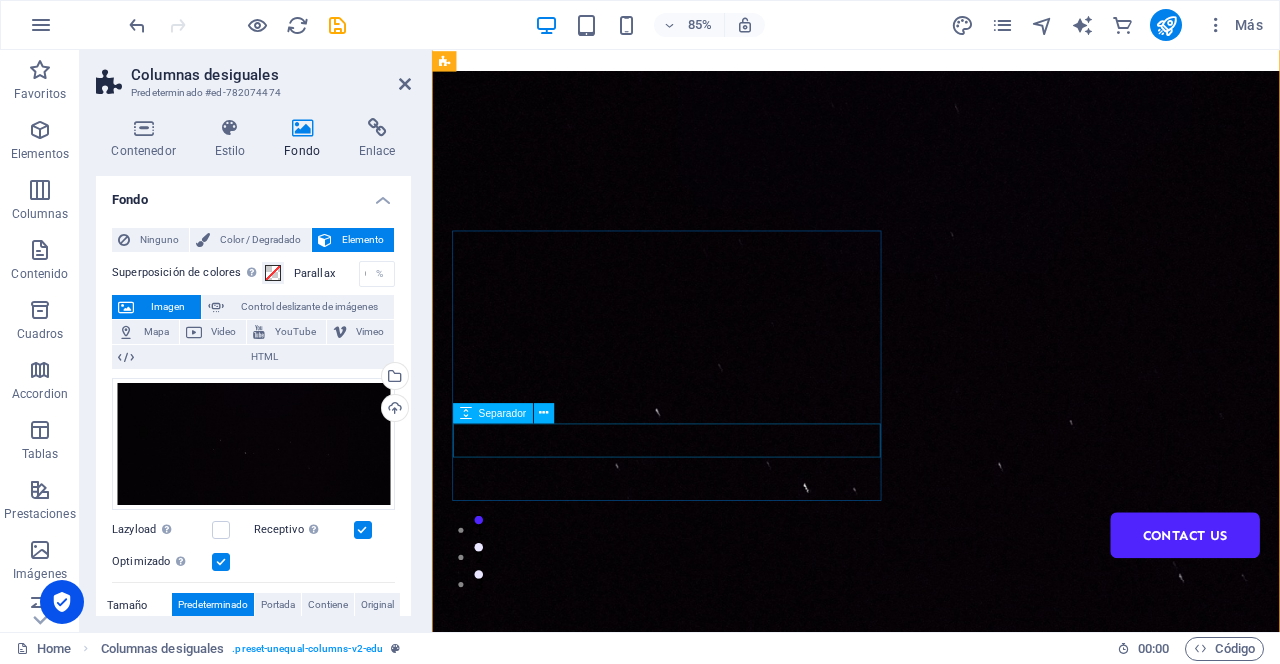 scroll, scrollTop: 0, scrollLeft: 0, axis: both 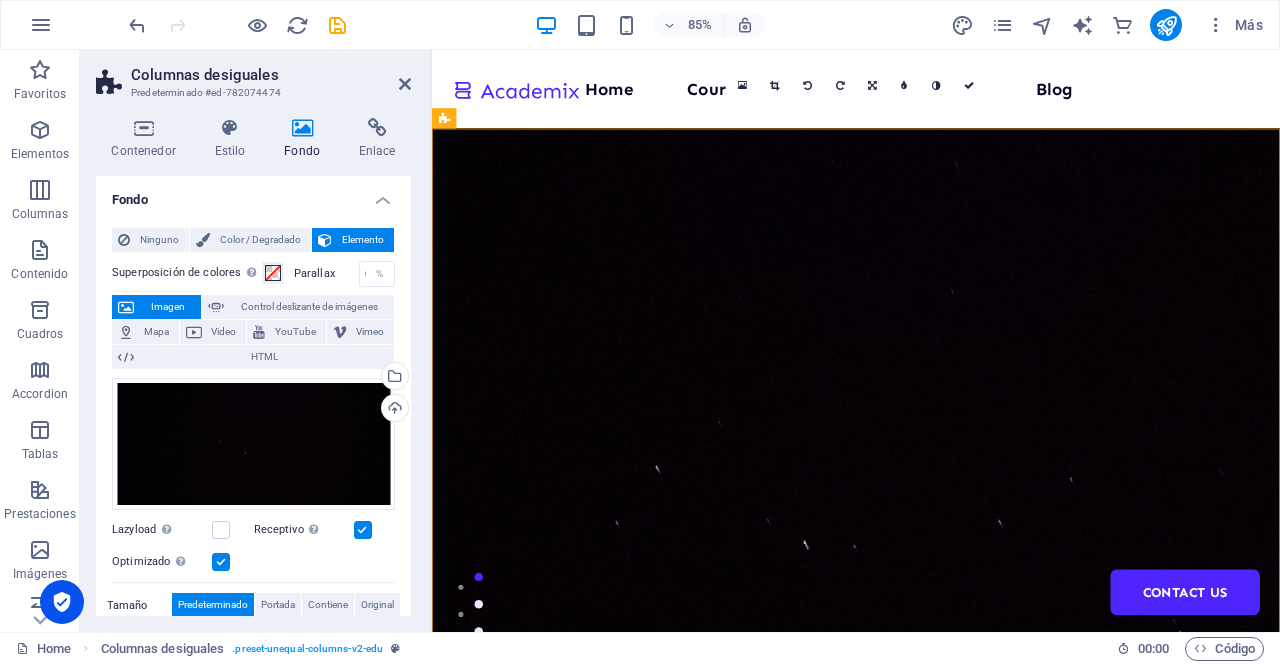 click at bounding box center [931, 568] 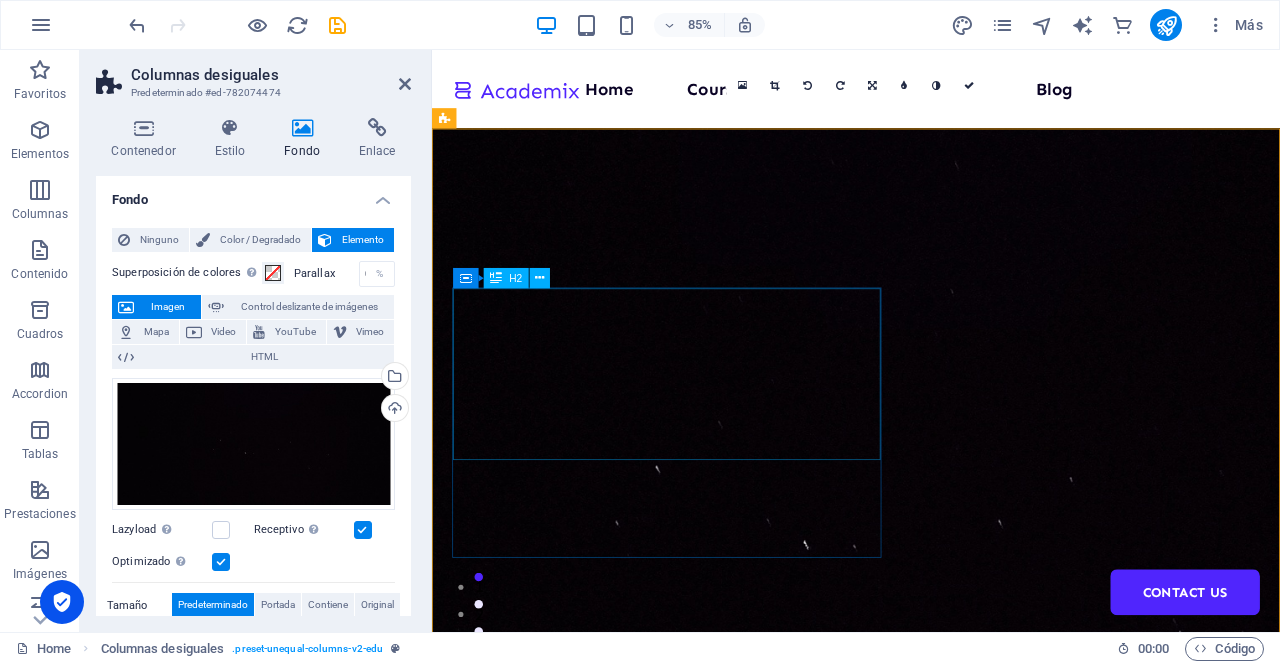 click on "Planetosfera Uniendo culturas" at bounding box center [931, 1386] 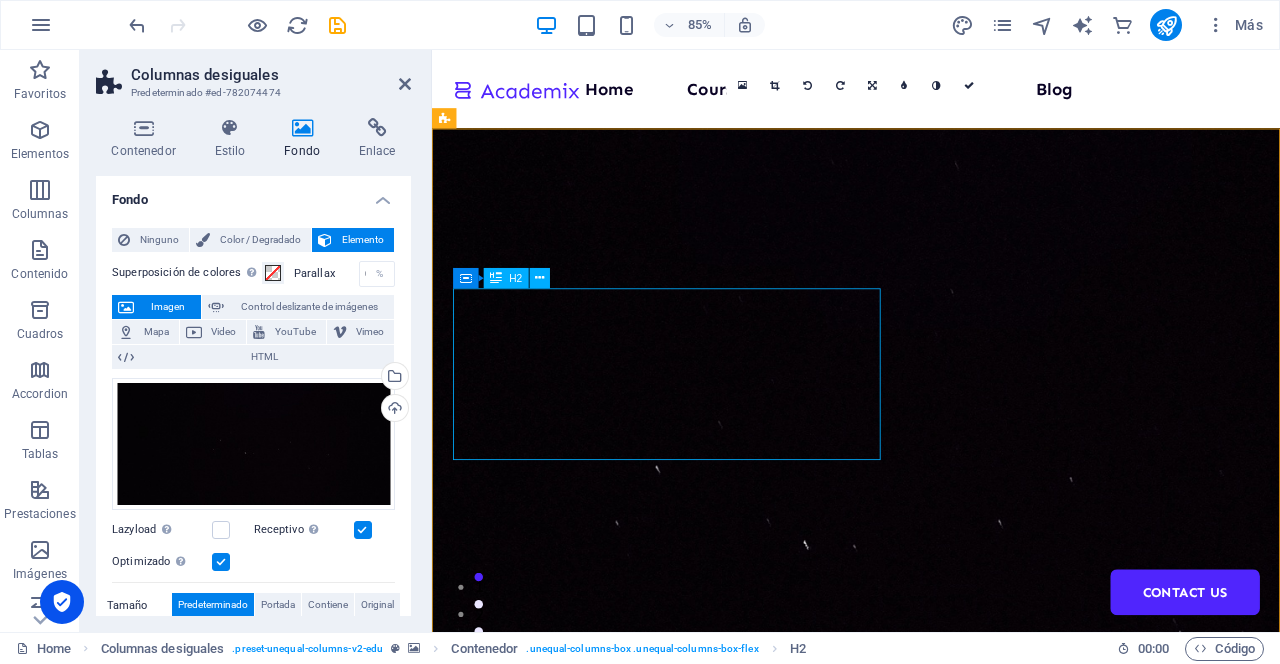 click on "Planetosfera Uniendo culturas" at bounding box center (931, 1386) 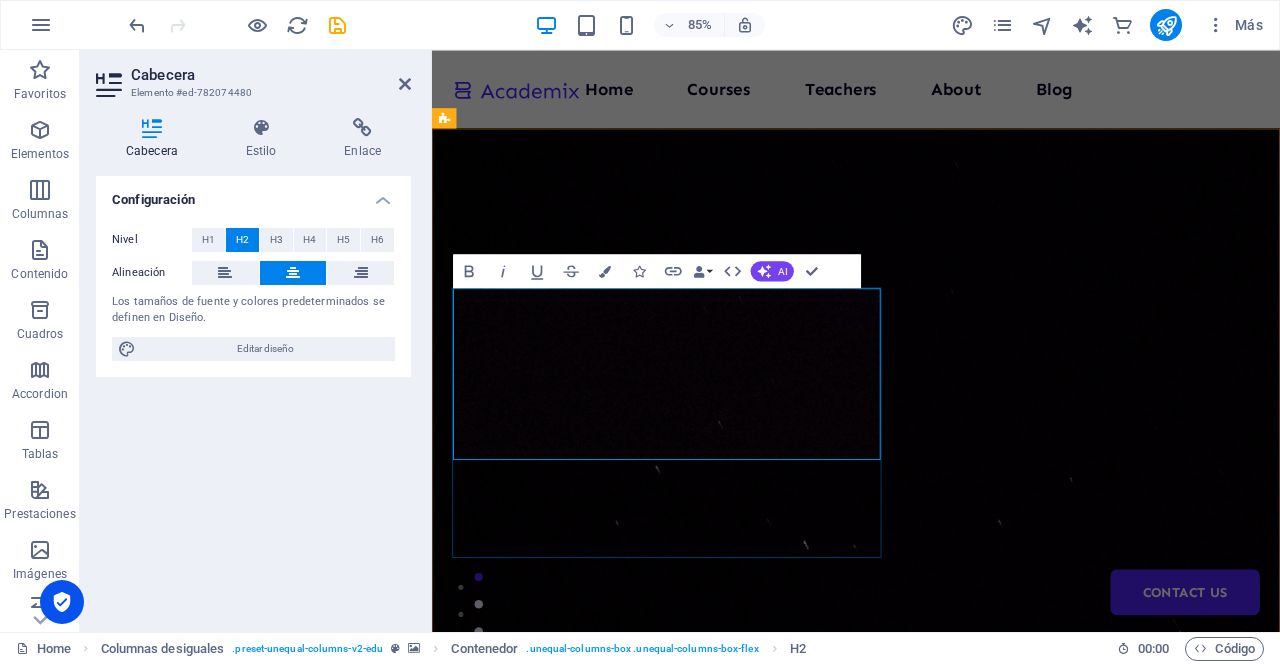 click on "Planetosfera Uniendo culturas" at bounding box center [931, 1385] 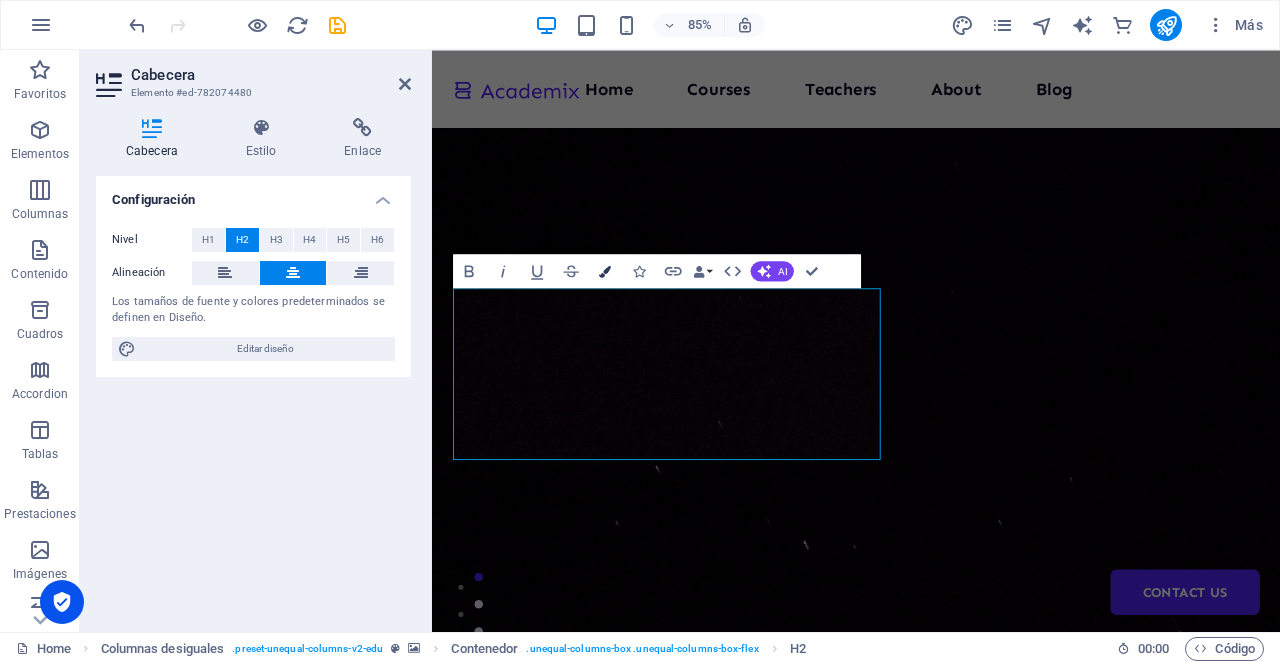 click on "Colors" at bounding box center (605, 271) 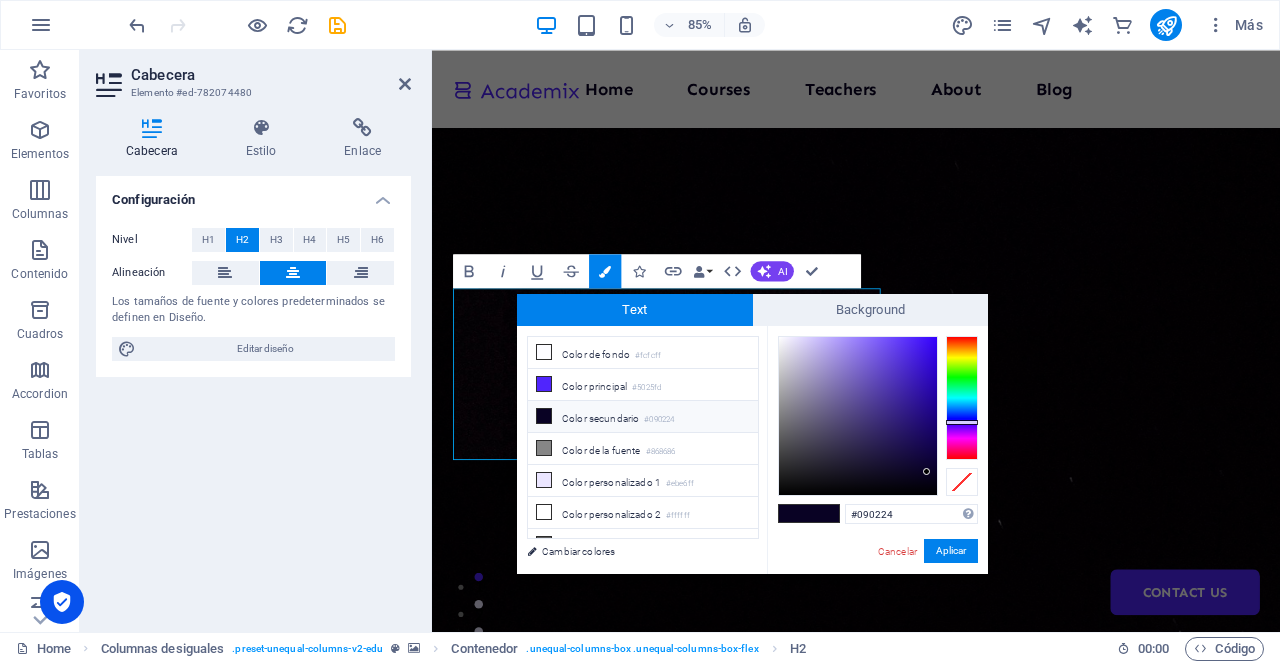 type on "#1e2402" 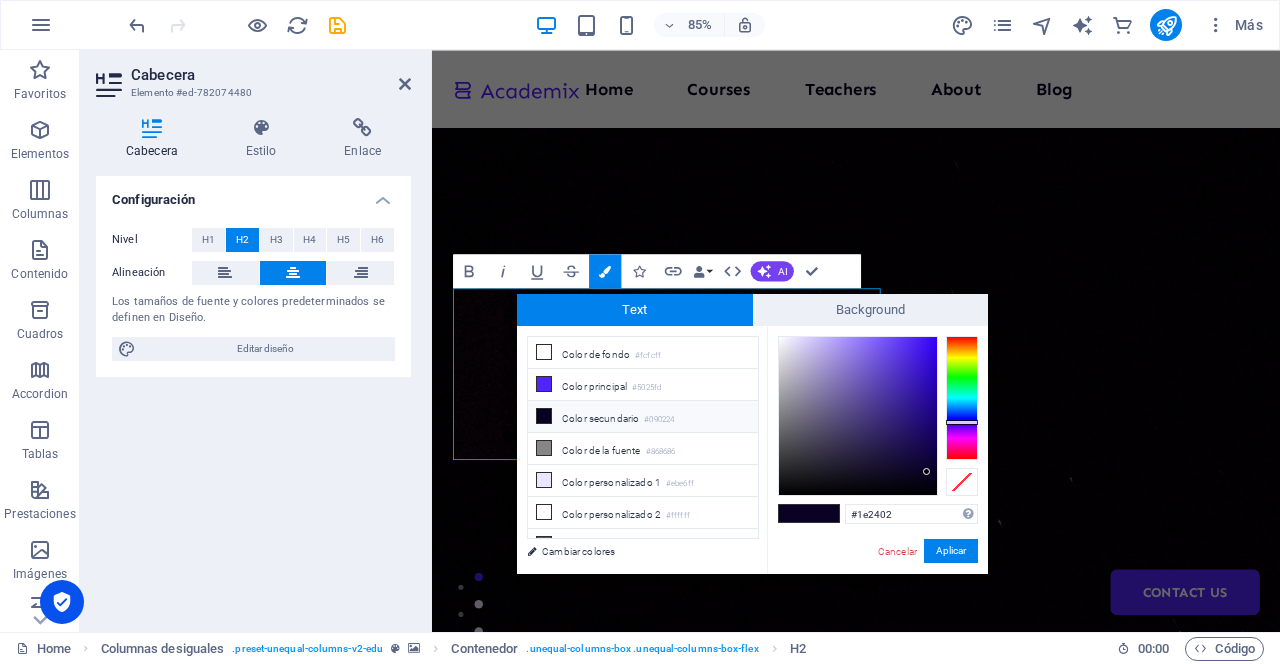 click at bounding box center (962, 398) 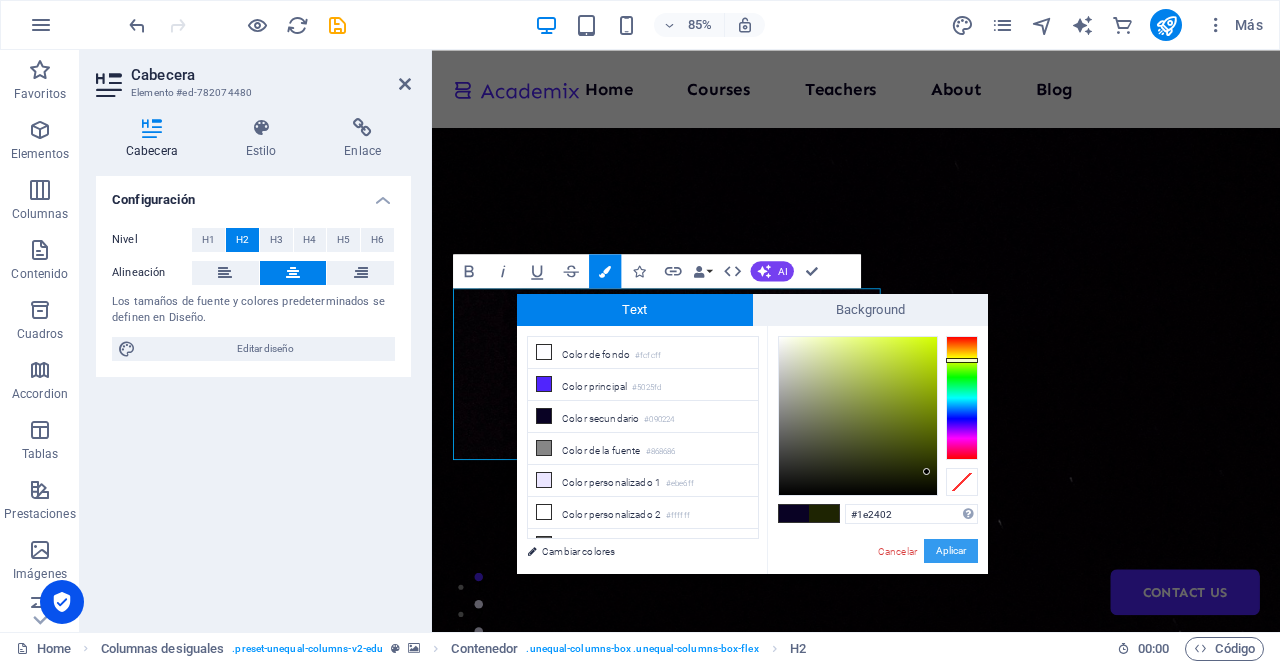 click on "Aplicar" at bounding box center (951, 551) 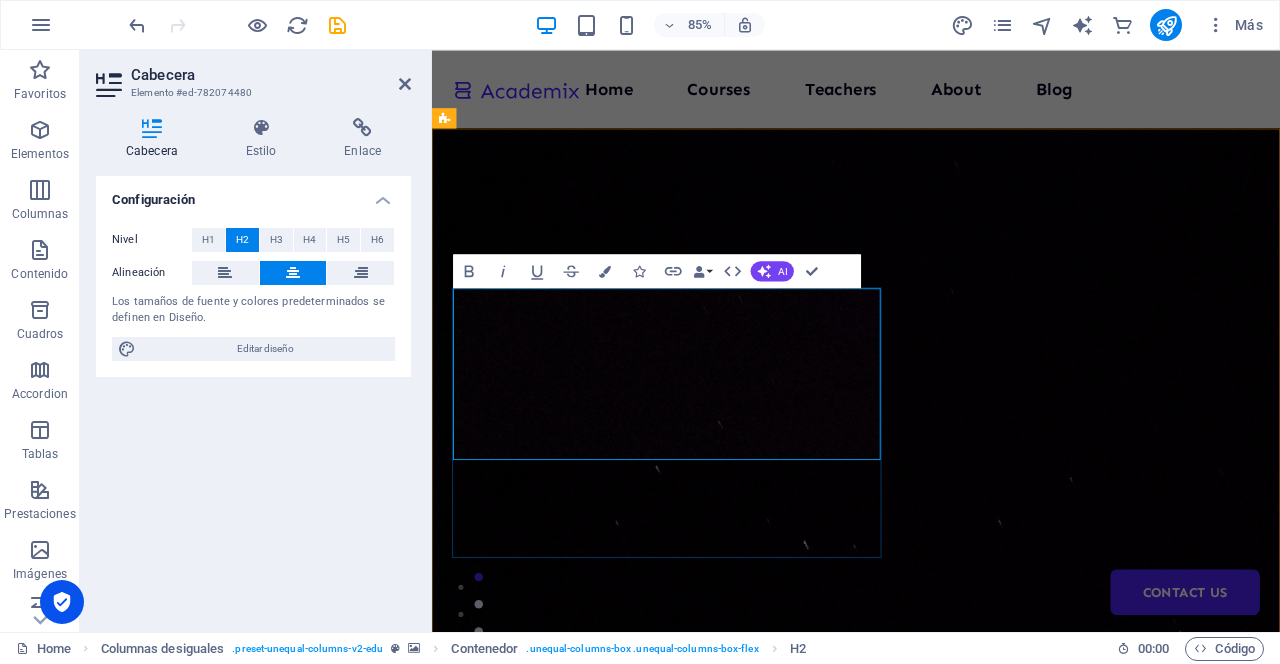 click on "​ Planetosfera ​ Uniendo culturas" at bounding box center (931, 1386) 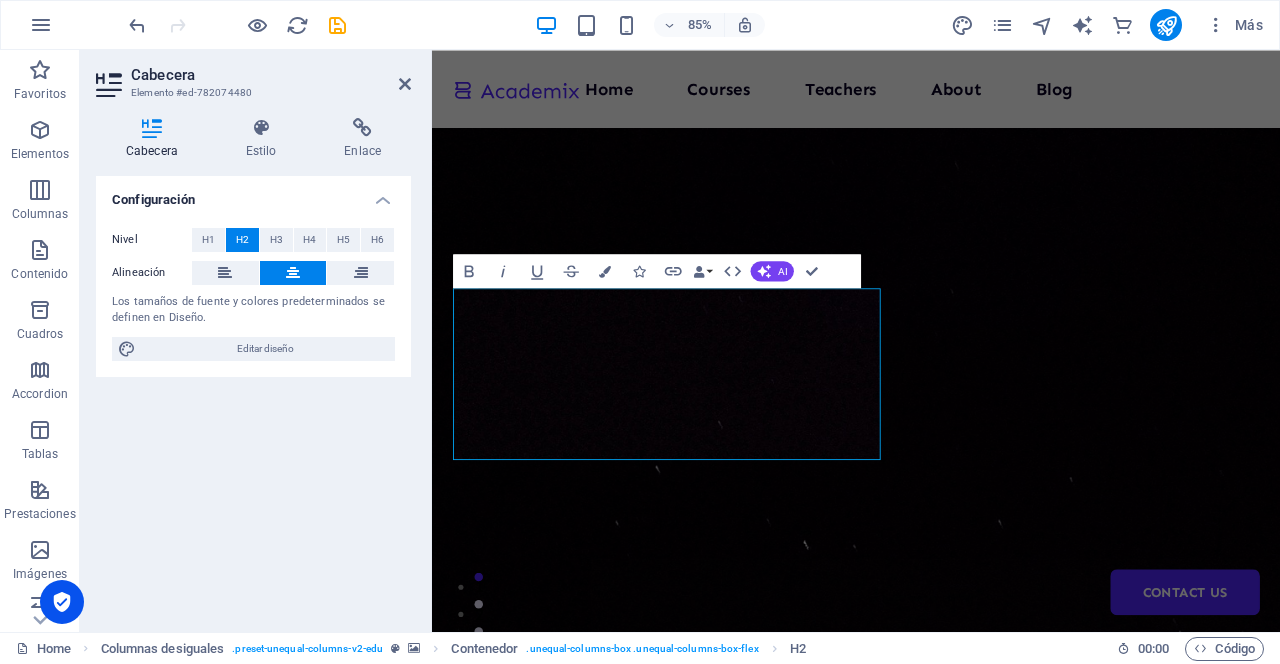 click on "85% Más" at bounding box center (698, 25) 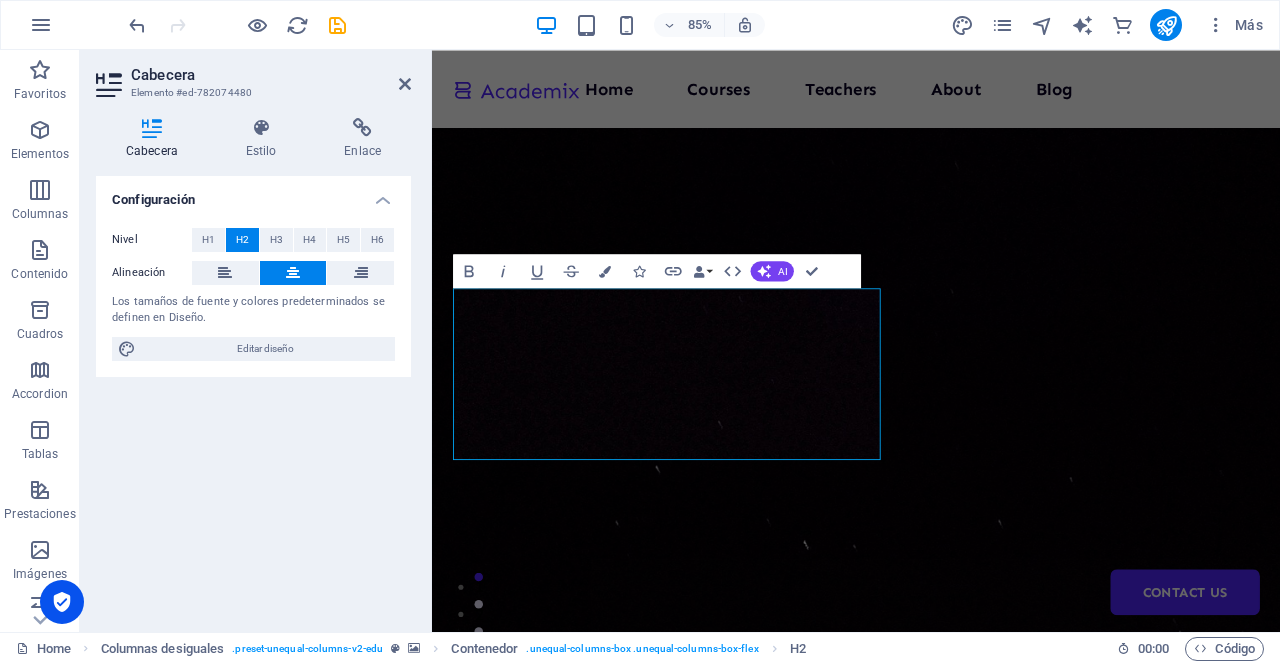 click on "Configuración Nivel H1 H2 H3 H4 H5 H6 Alineación Los tamaños de fuente y colores predeterminados se definen en Diseño. Editar diseño" at bounding box center [253, 396] 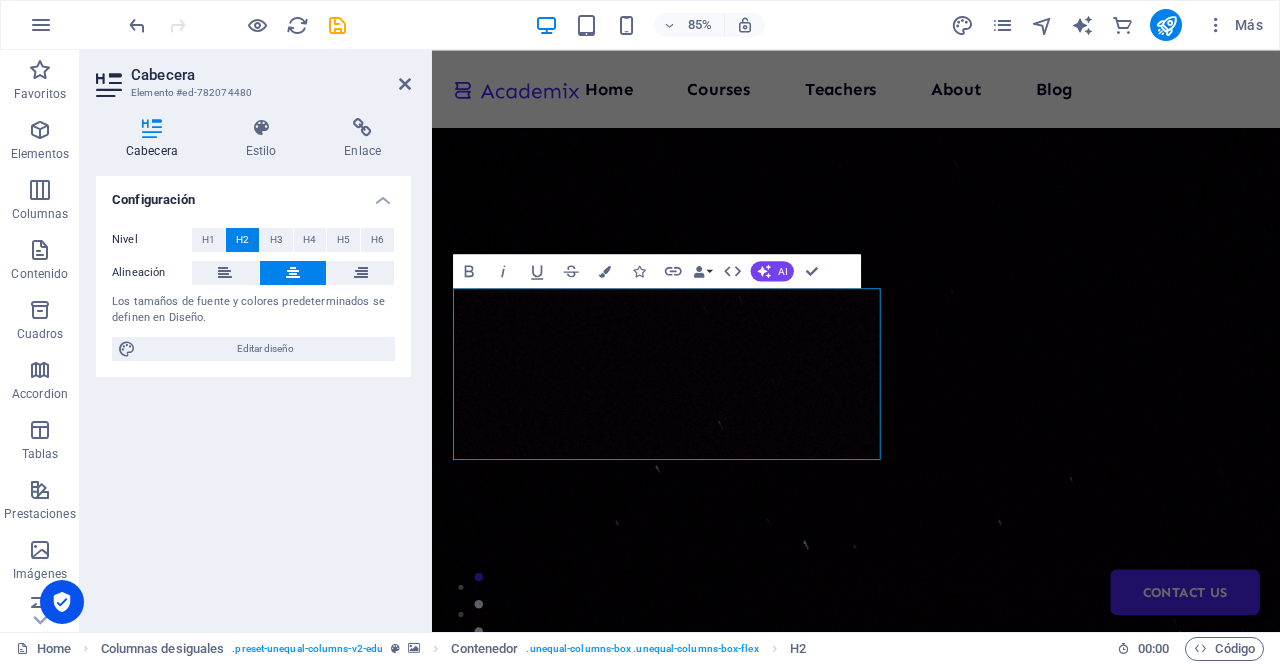 click on "Configuración Nivel H1 H2 H3 H4 H5 H6 Alineación Los tamaños de fuente y colores predeterminados se definen en Diseño. Editar diseño" at bounding box center [253, 396] 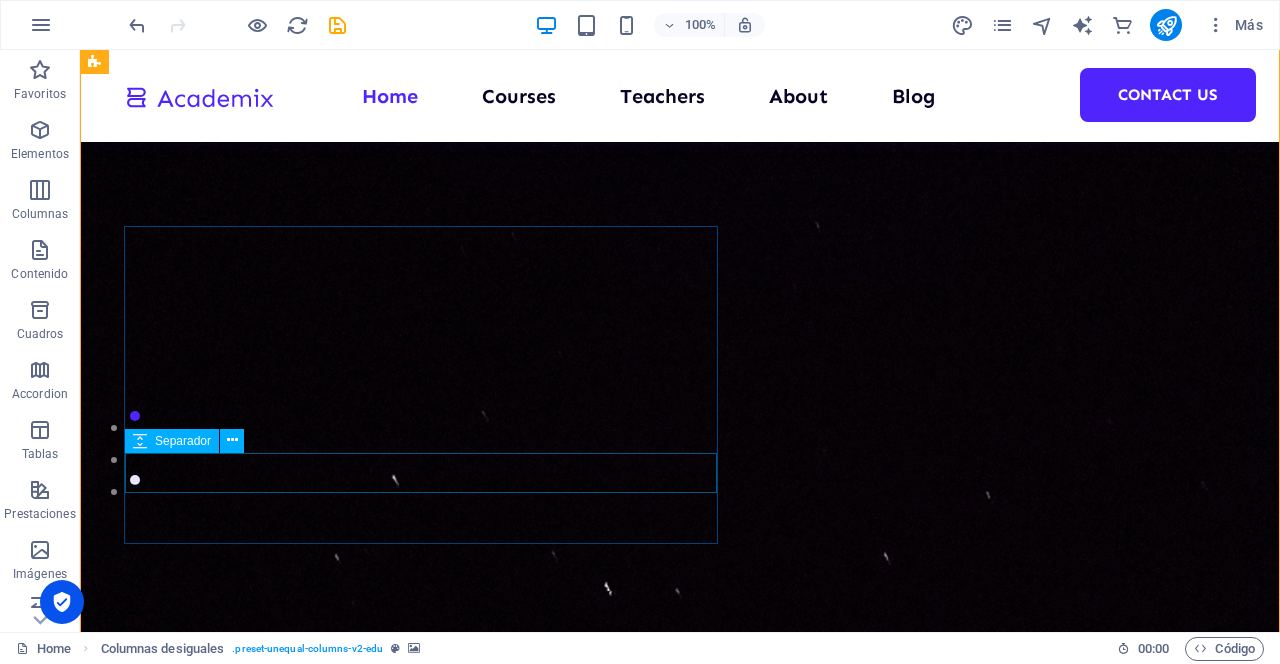 scroll, scrollTop: 161, scrollLeft: 0, axis: vertical 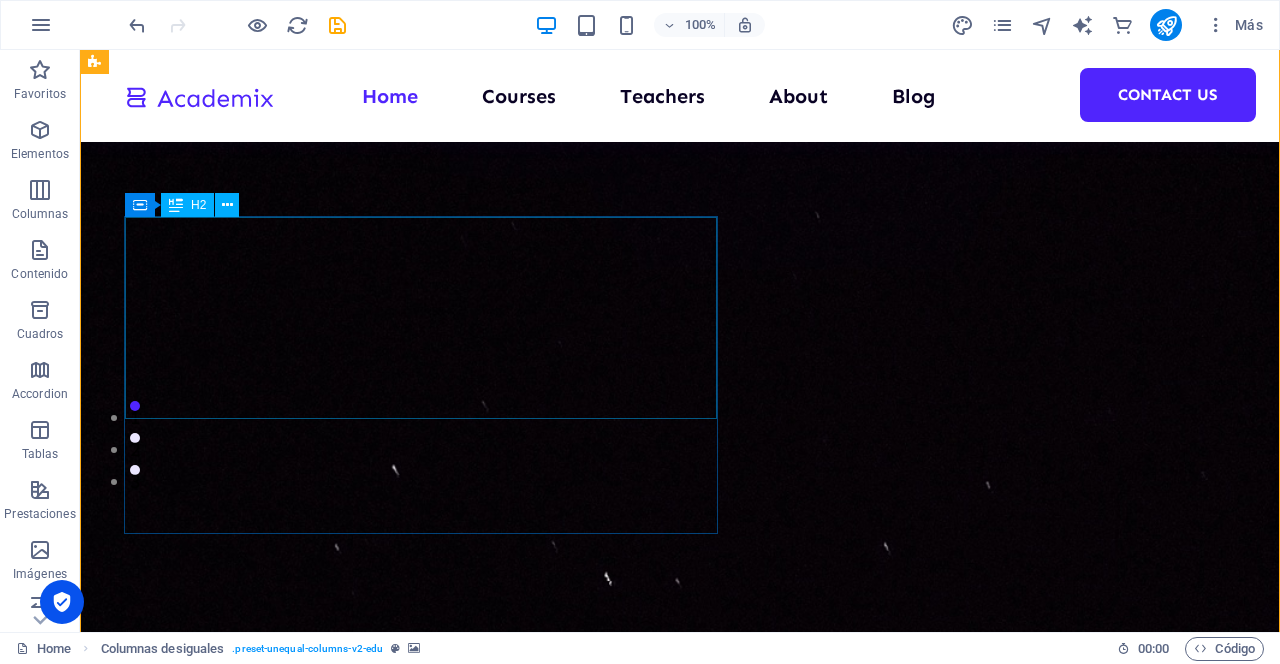 click on "Planetosfera Uniendo culturas" at bounding box center (660, 1412) 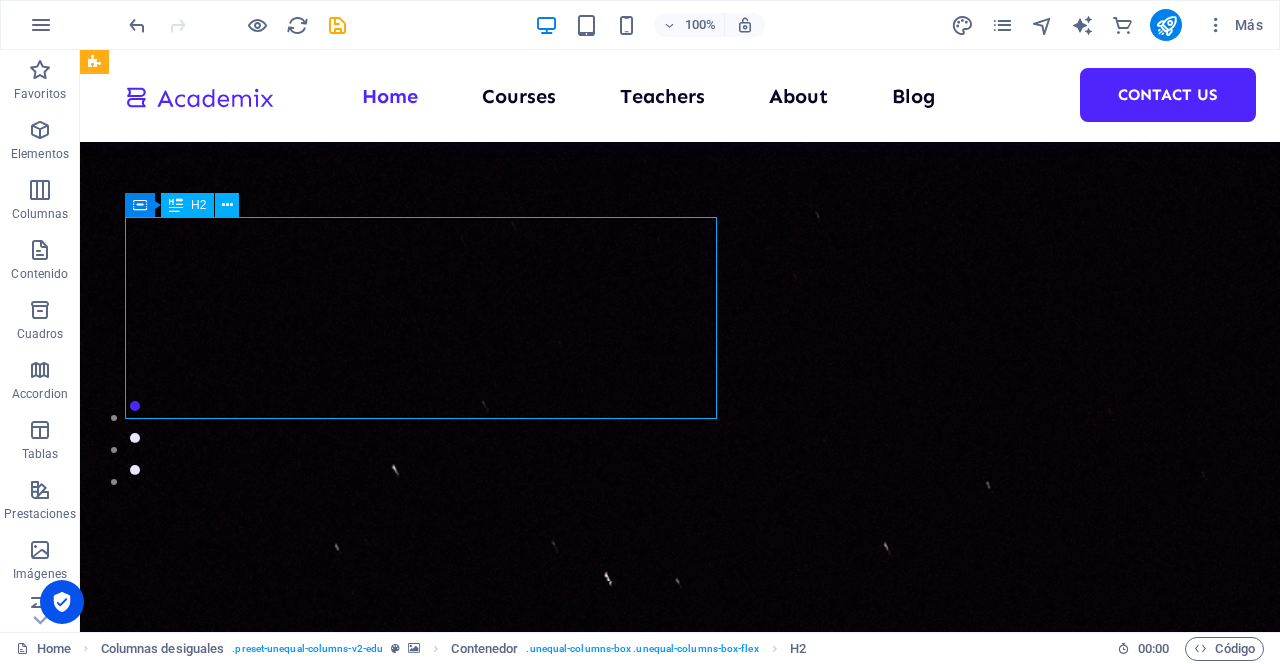 click on "Planetosfera Uniendo culturas" at bounding box center [660, 1412] 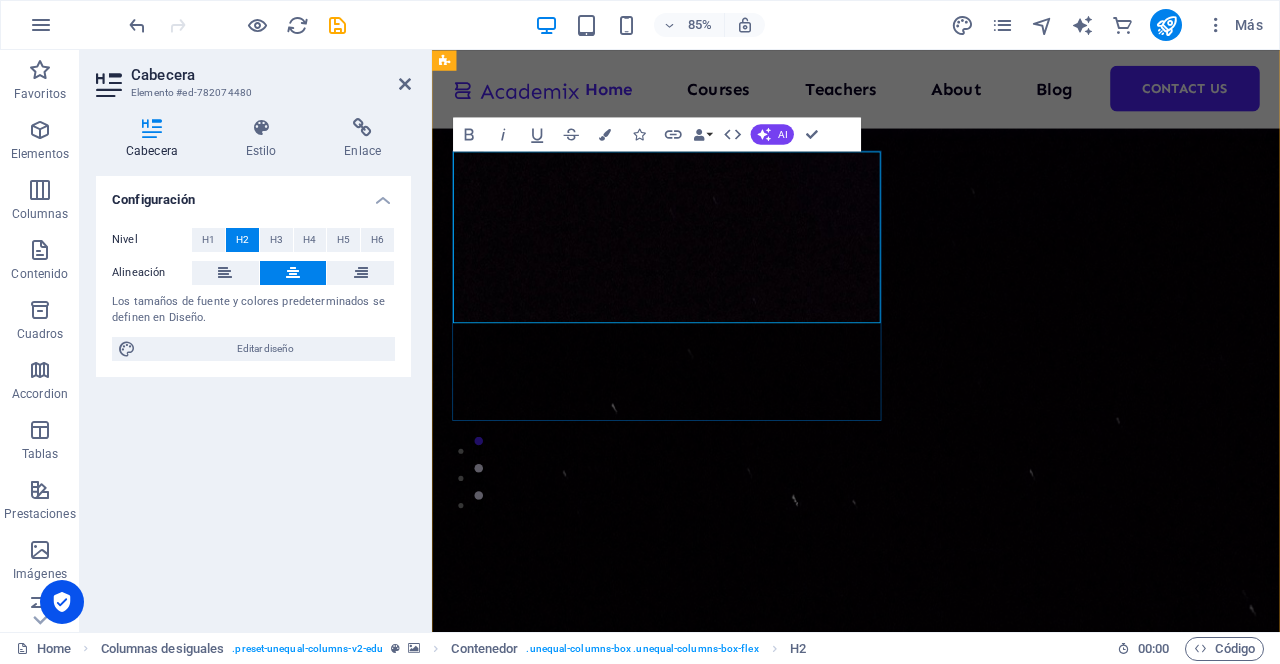 click on "Uniendo culturas" at bounding box center [931, 1478] 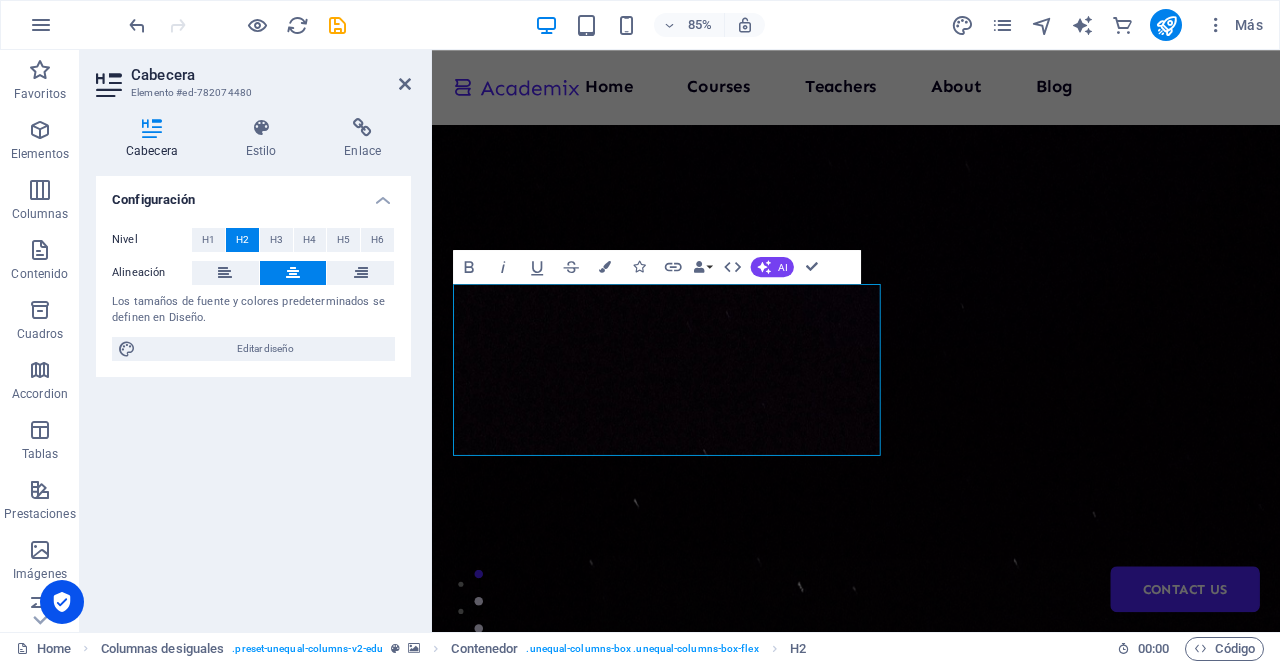 scroll, scrollTop: 18, scrollLeft: 0, axis: vertical 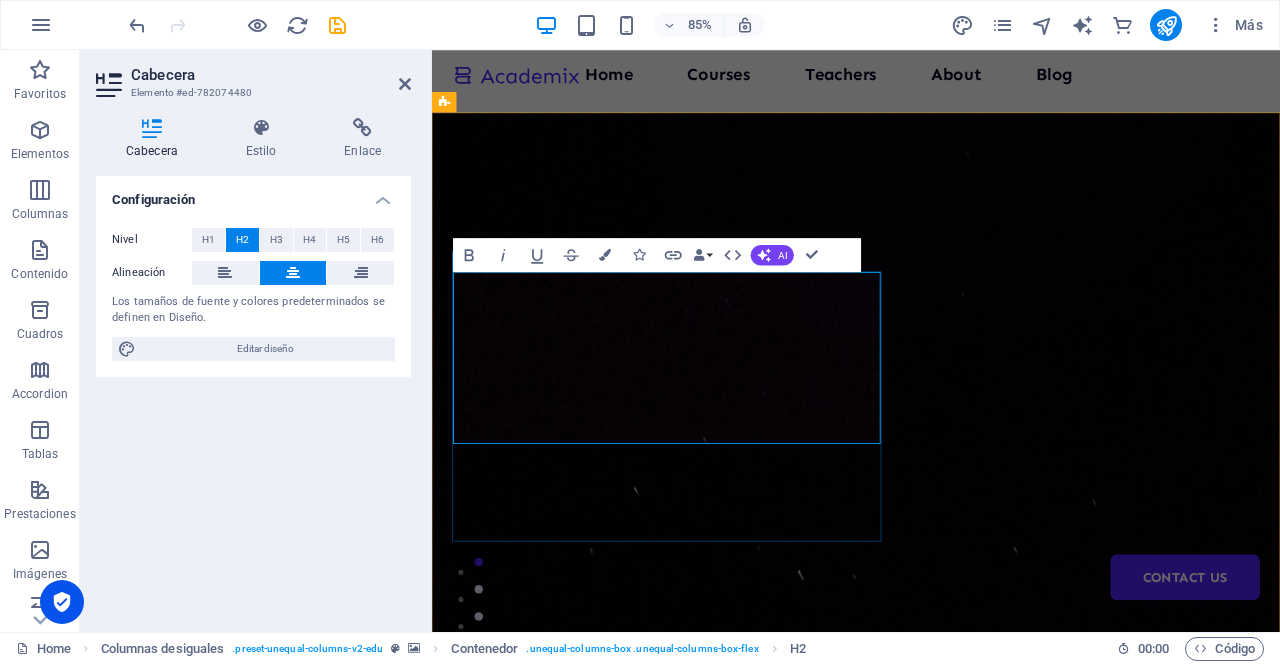 click on "Planetosfera" at bounding box center [931, 1392] 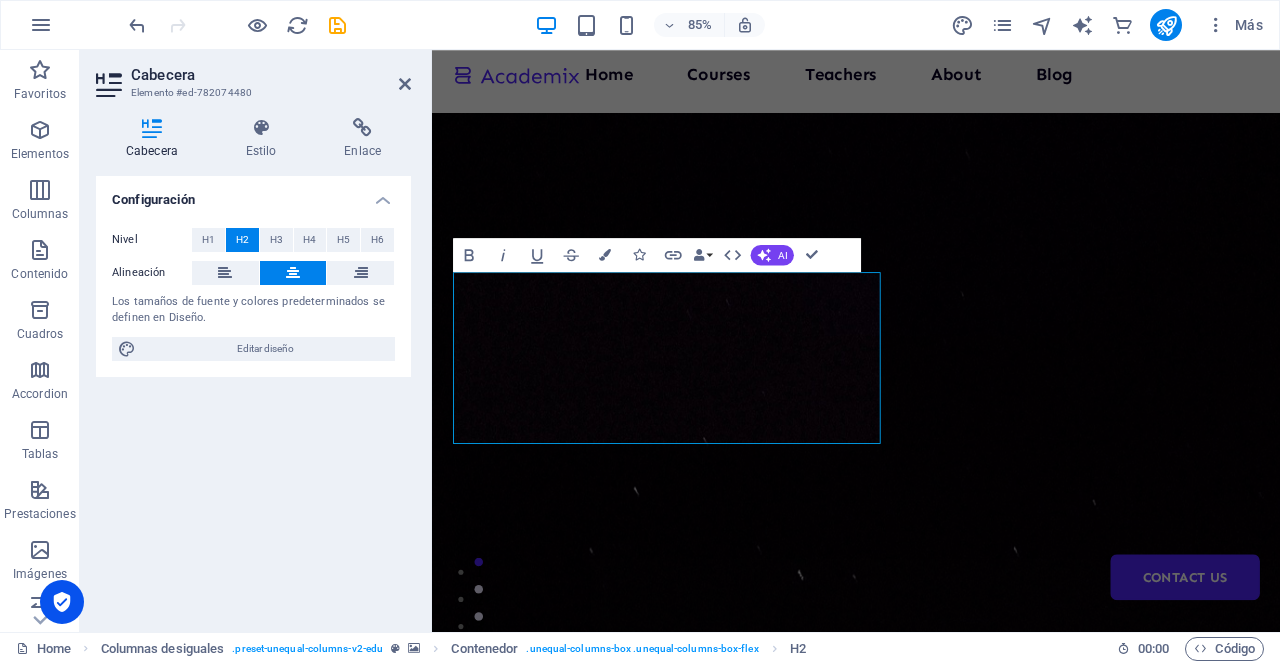 click at bounding box center (152, 128) 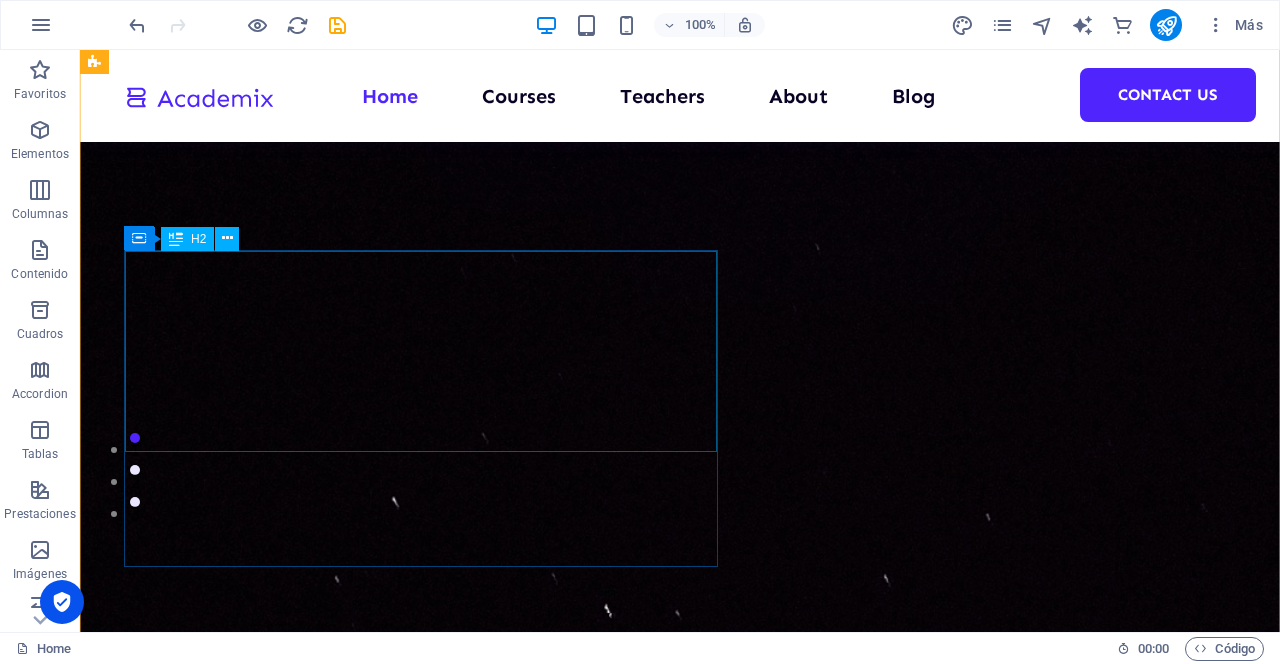 scroll, scrollTop: 104, scrollLeft: 0, axis: vertical 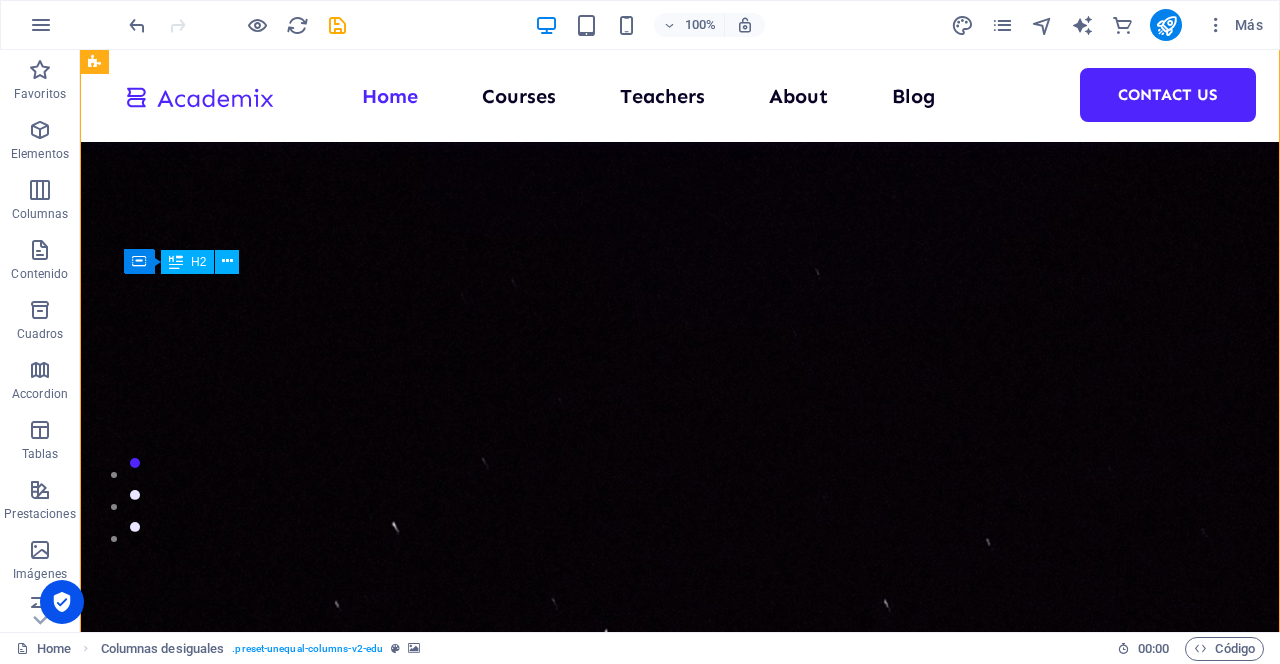 drag, startPoint x: 461, startPoint y: 409, endPoint x: 473, endPoint y: 276, distance: 133.54025 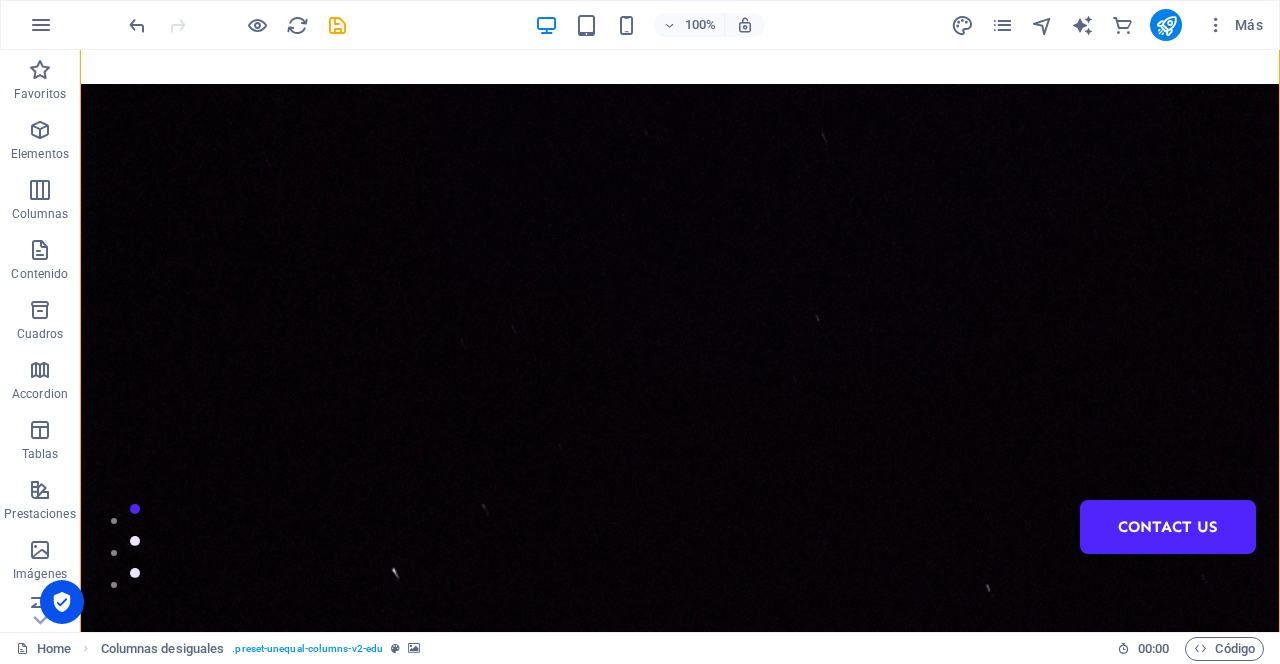 scroll, scrollTop: 0, scrollLeft: 0, axis: both 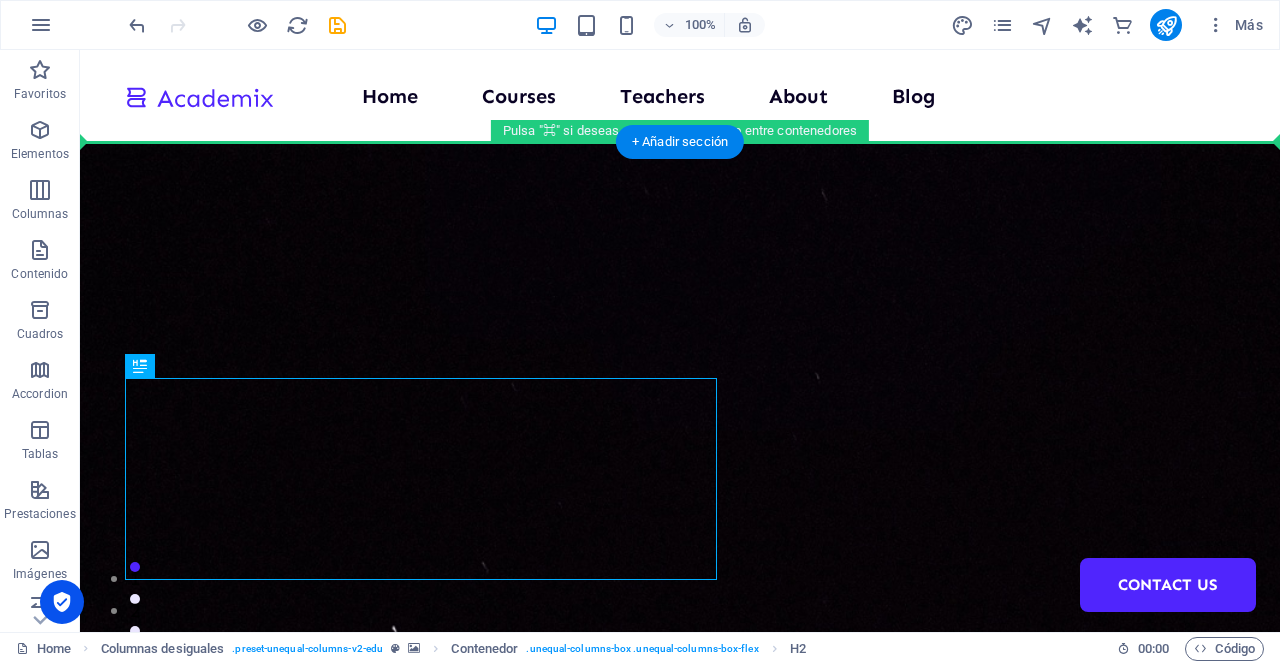 drag, startPoint x: 479, startPoint y: 439, endPoint x: 481, endPoint y: 245, distance: 194.01031 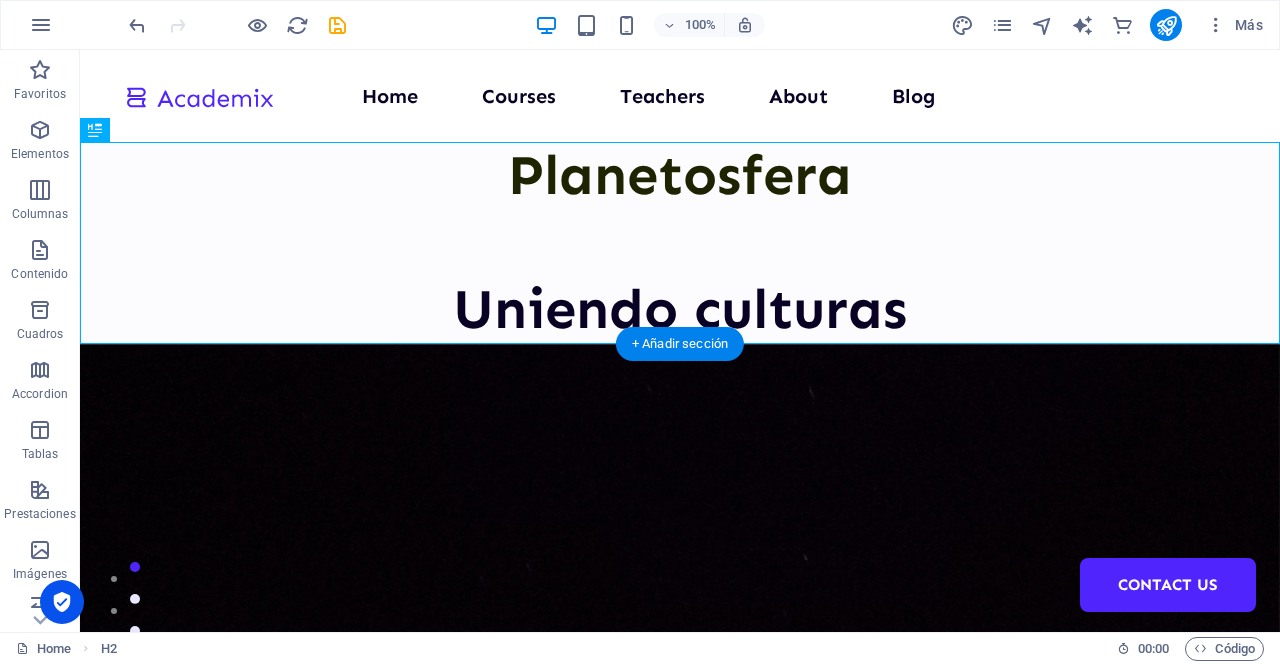 click at bounding box center [680, 818] 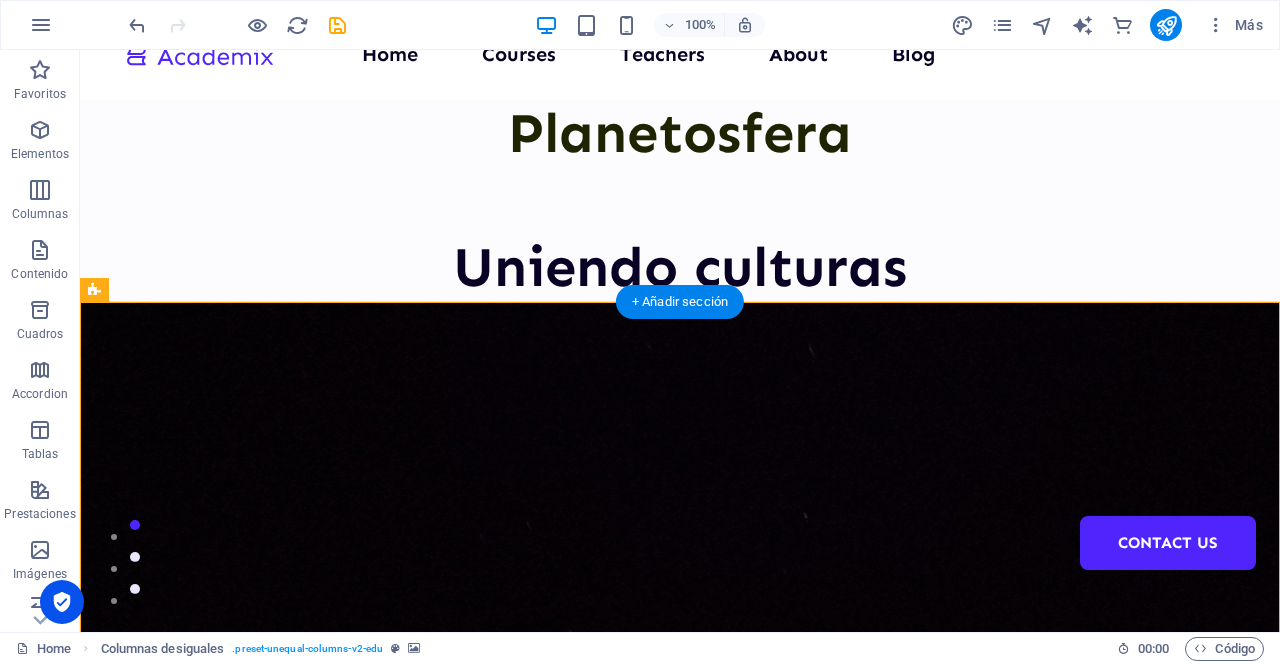 scroll, scrollTop: 0, scrollLeft: 0, axis: both 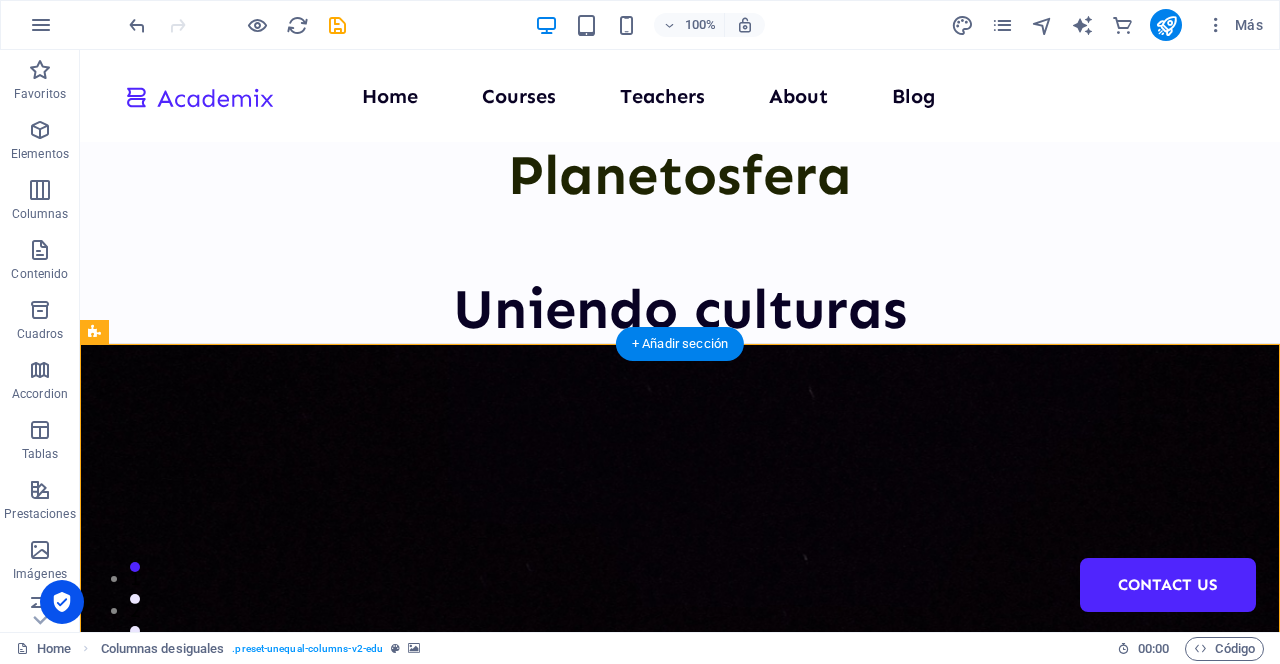 click at bounding box center (680, 818) 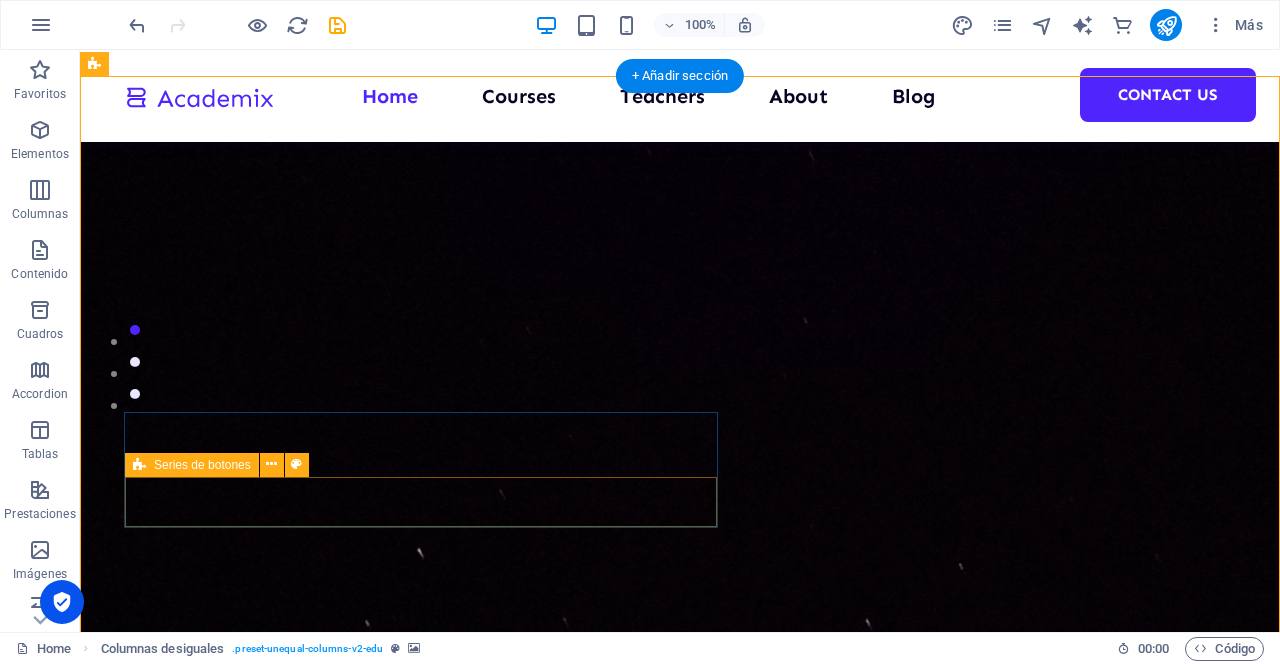 scroll, scrollTop: 268, scrollLeft: 0, axis: vertical 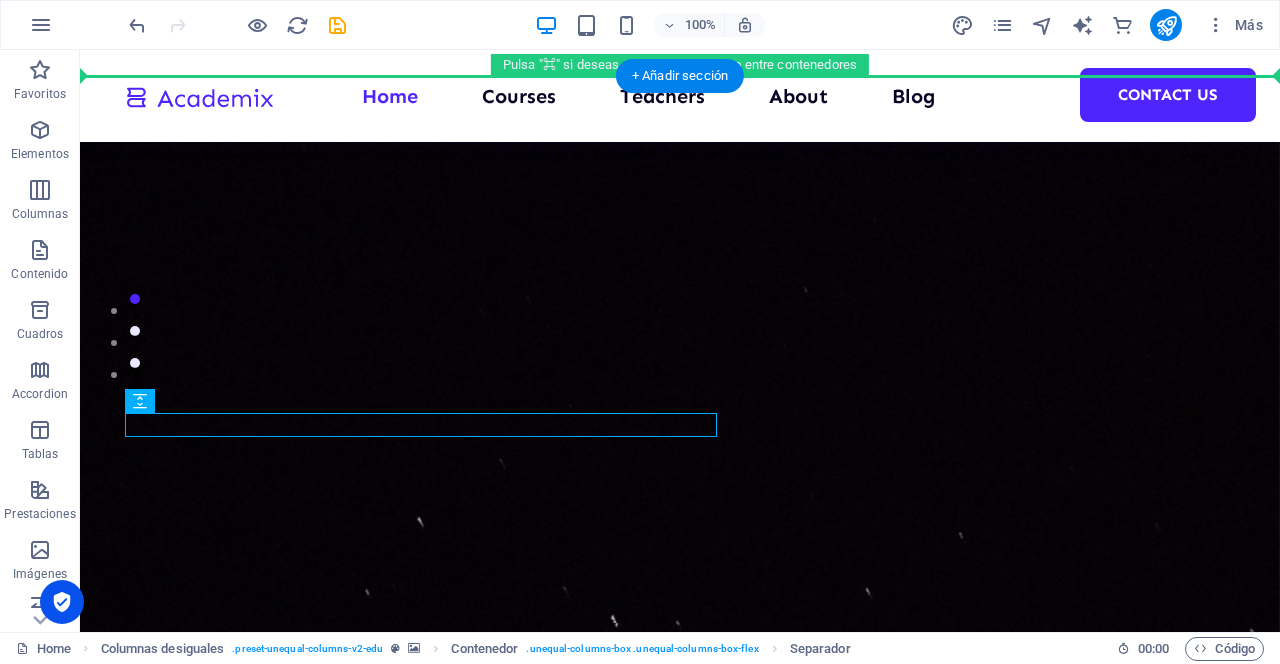 drag, startPoint x: 419, startPoint y: 424, endPoint x: 420, endPoint y: 312, distance: 112.00446 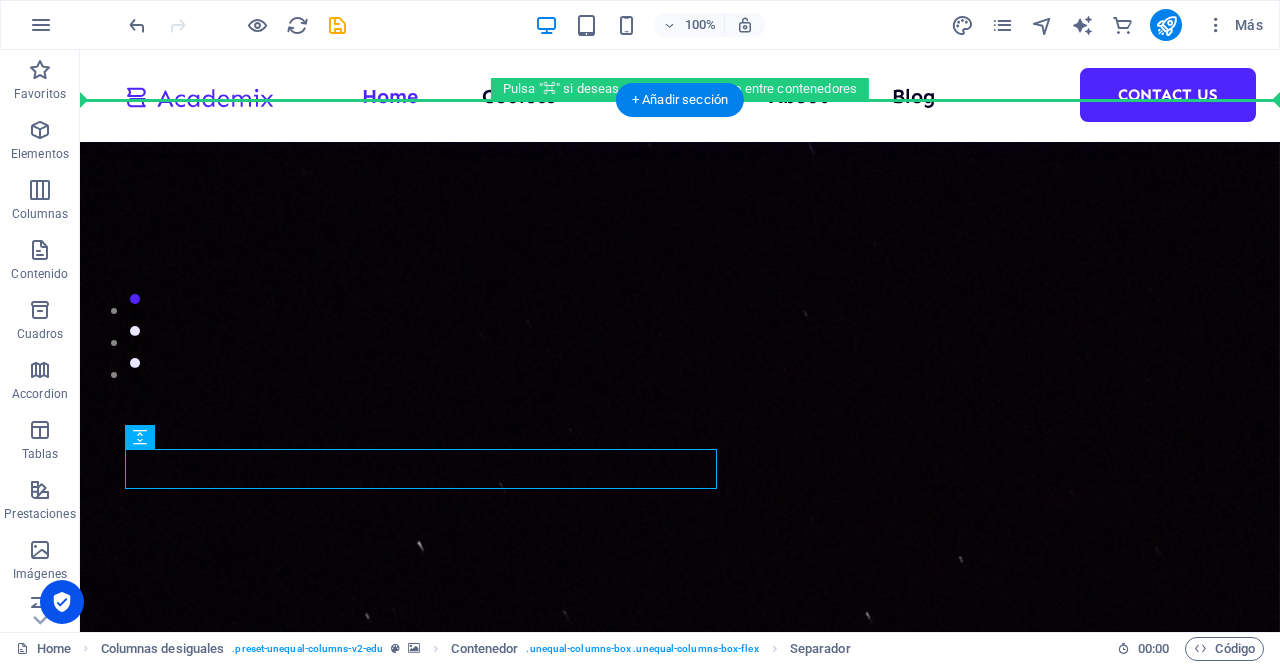 drag, startPoint x: 412, startPoint y: 457, endPoint x: 414, endPoint y: 324, distance: 133.01503 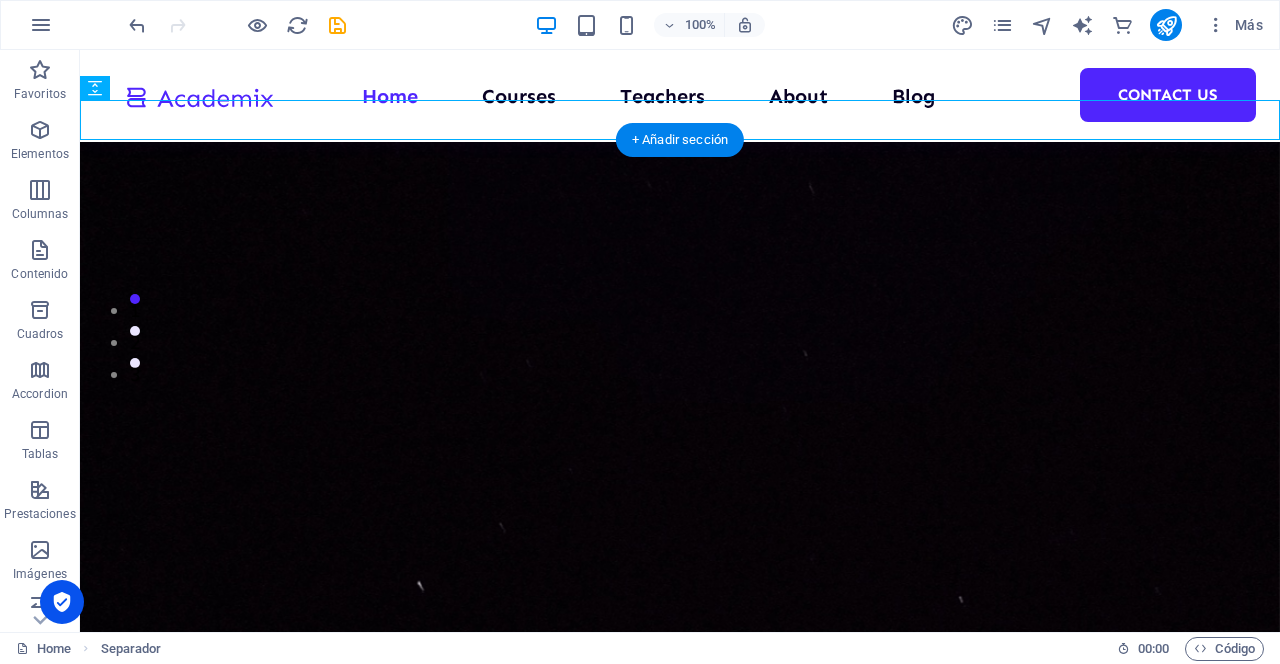 click at bounding box center [680, 614] 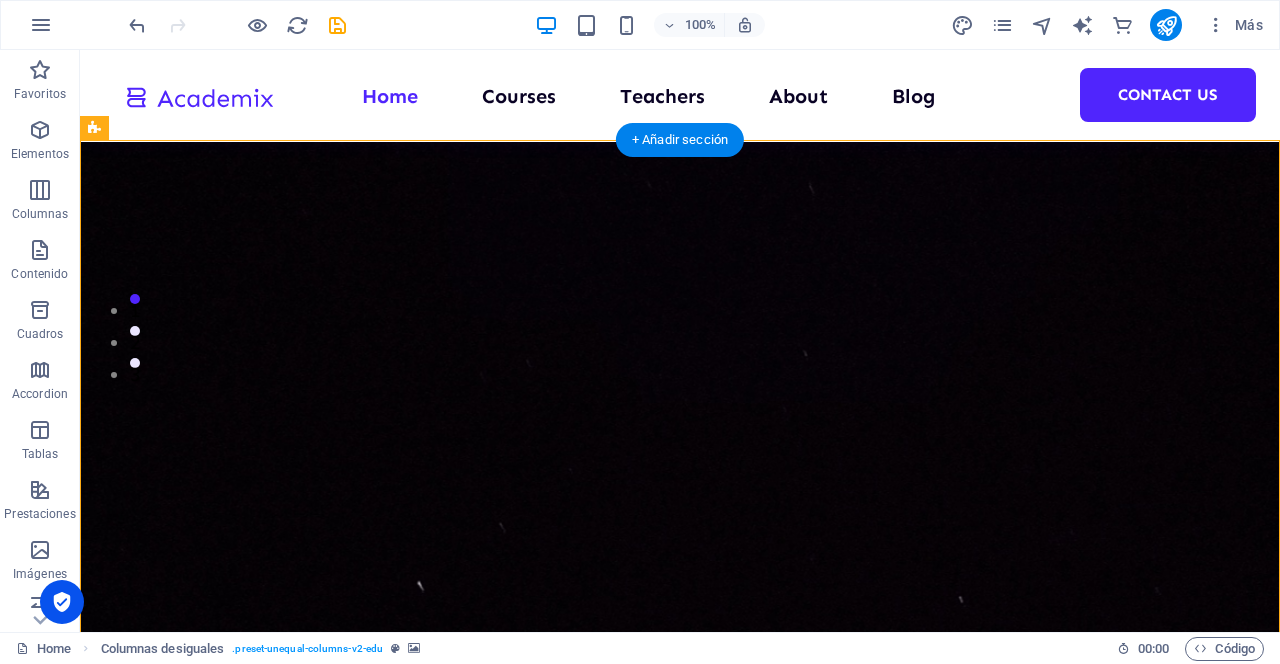 click at bounding box center (680, 614) 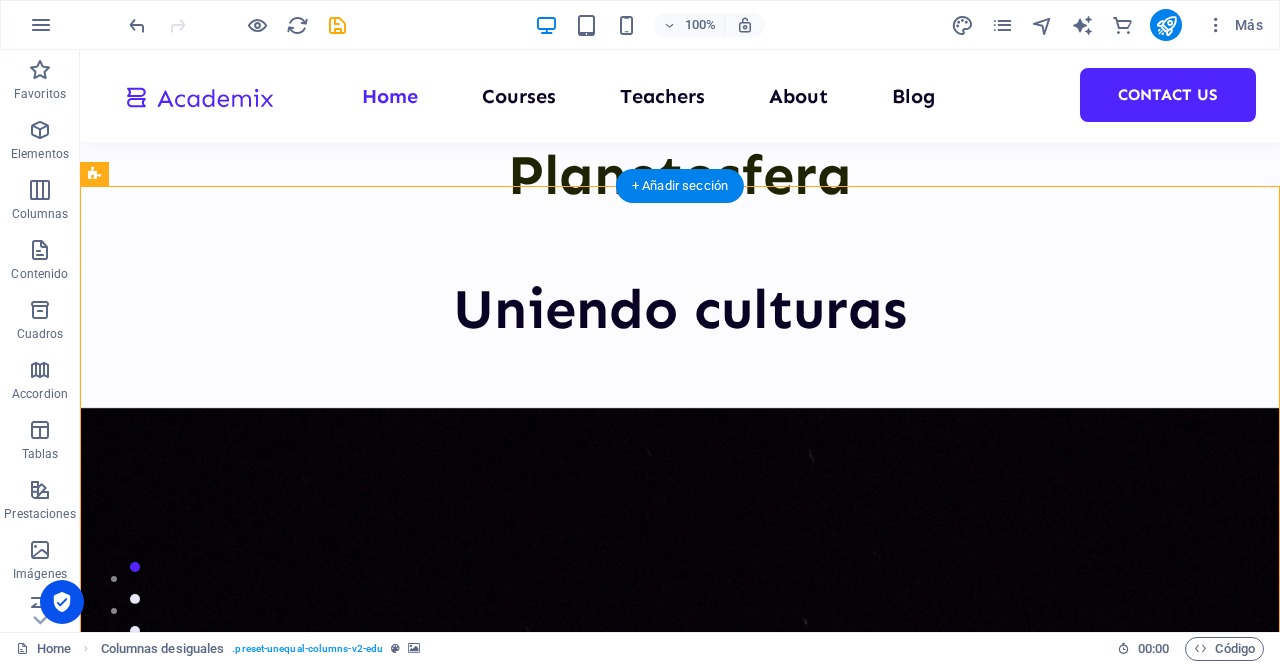 scroll, scrollTop: 221, scrollLeft: 0, axis: vertical 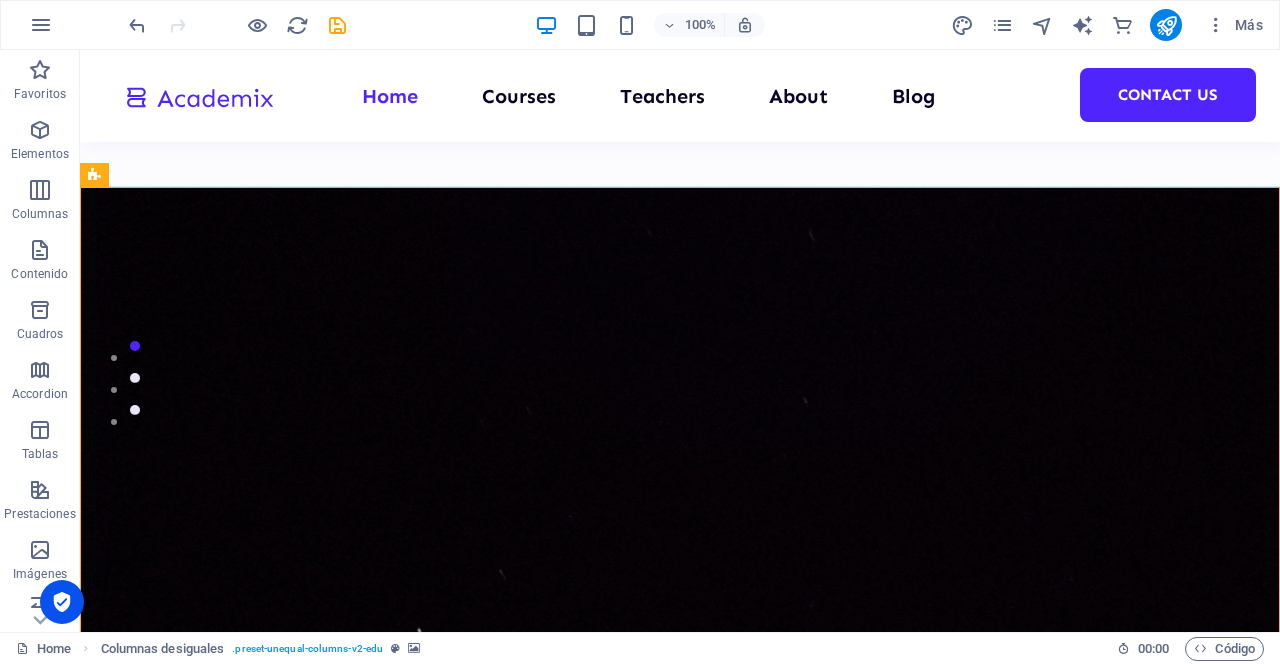 click at bounding box center [62, 602] 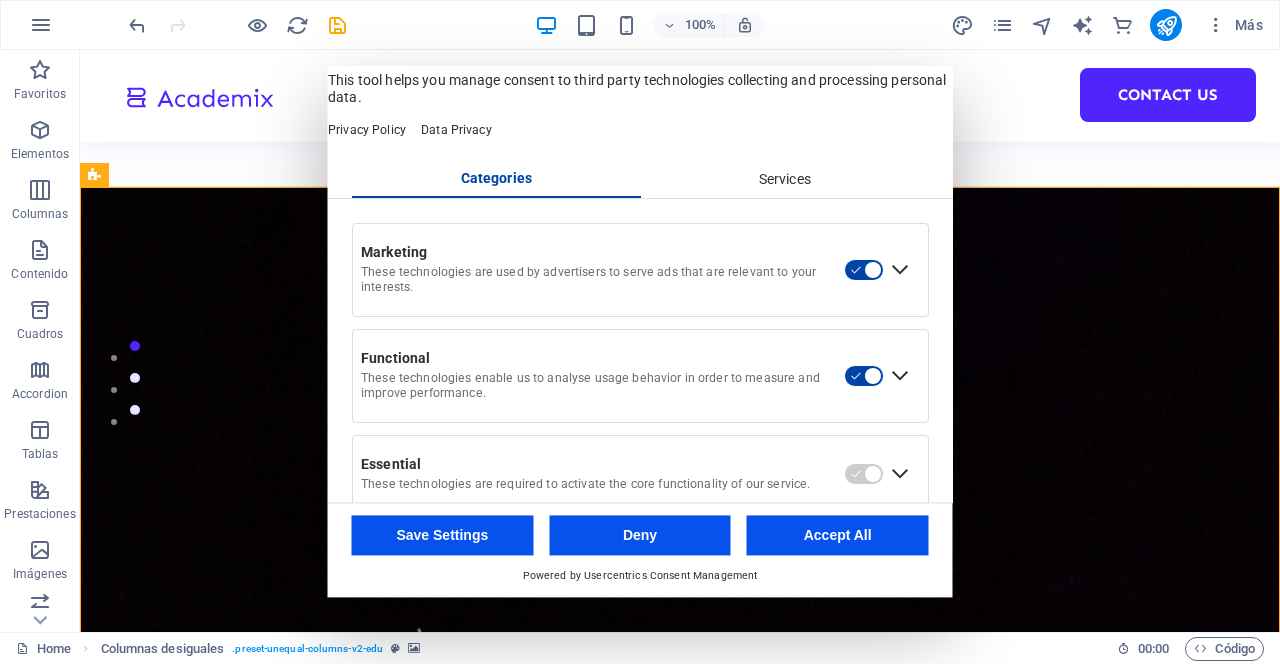 scroll, scrollTop: 87, scrollLeft: 0, axis: vertical 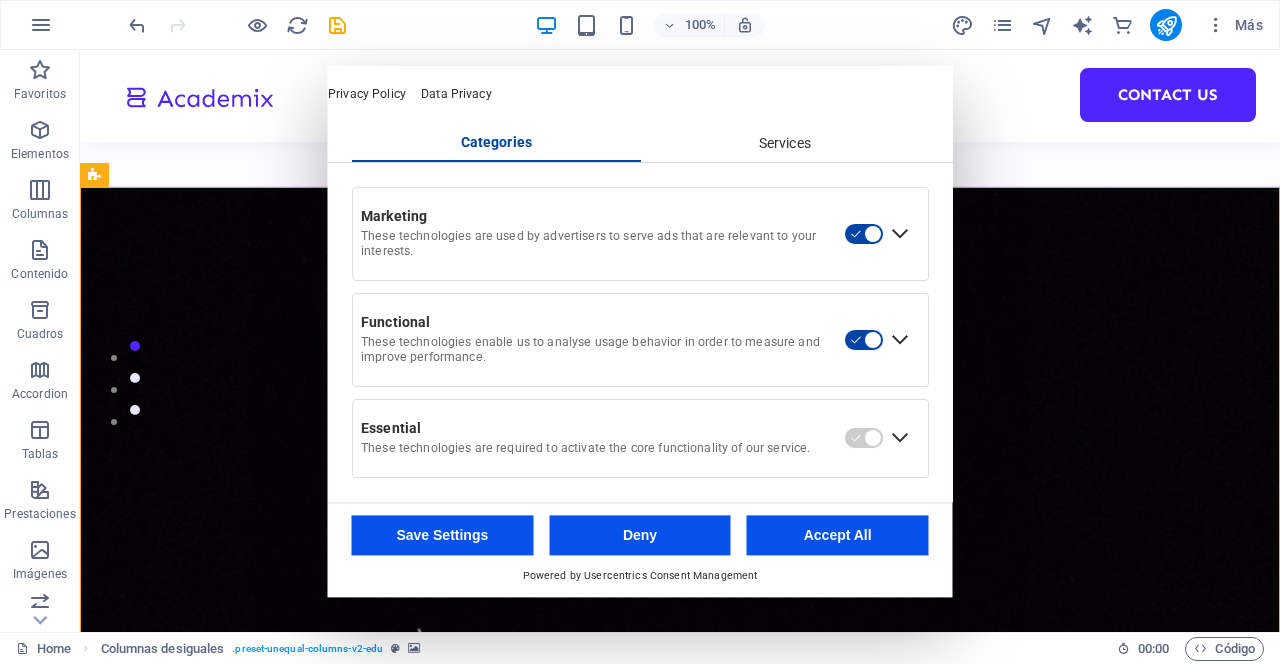 click on "Save Settings" at bounding box center (443, 536) 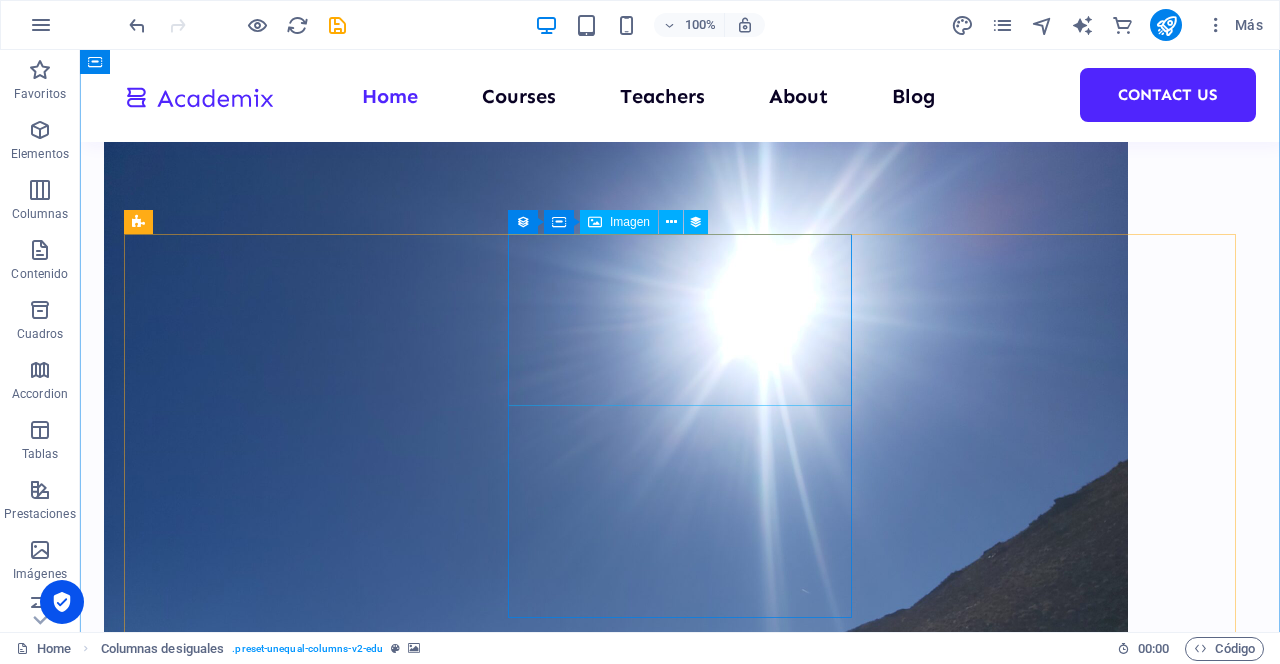 scroll, scrollTop: 867, scrollLeft: 0, axis: vertical 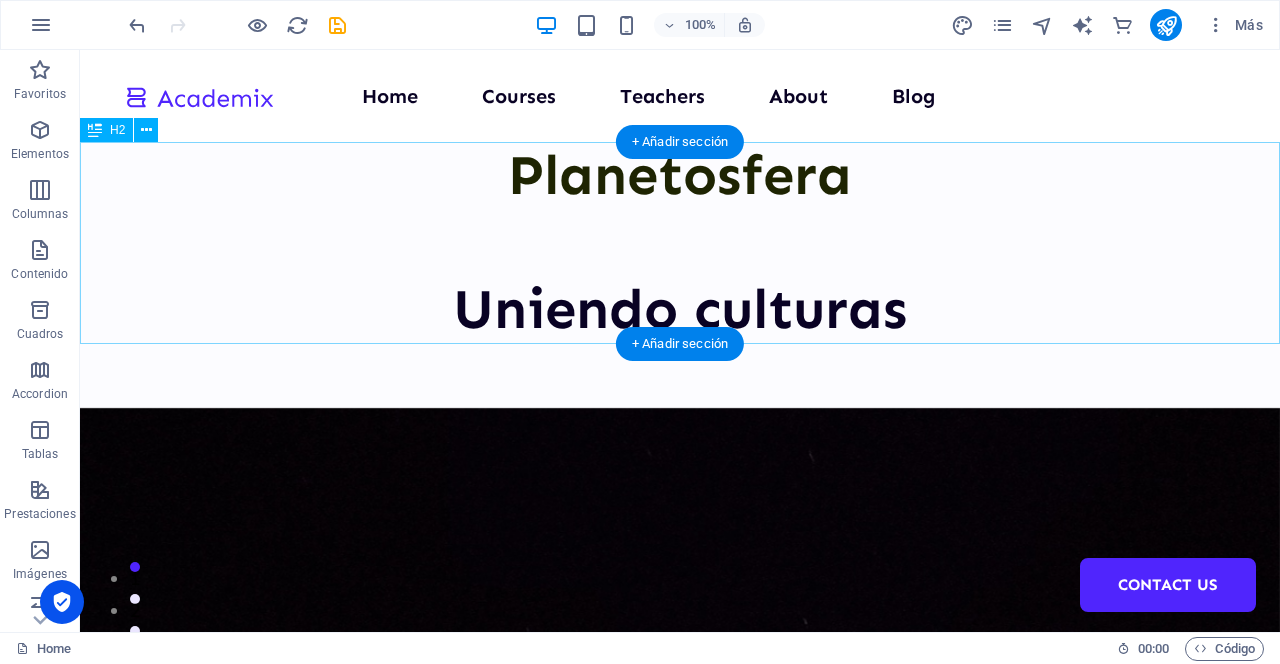 click on "Planetosfera Uniendo culturas" at bounding box center [680, 243] 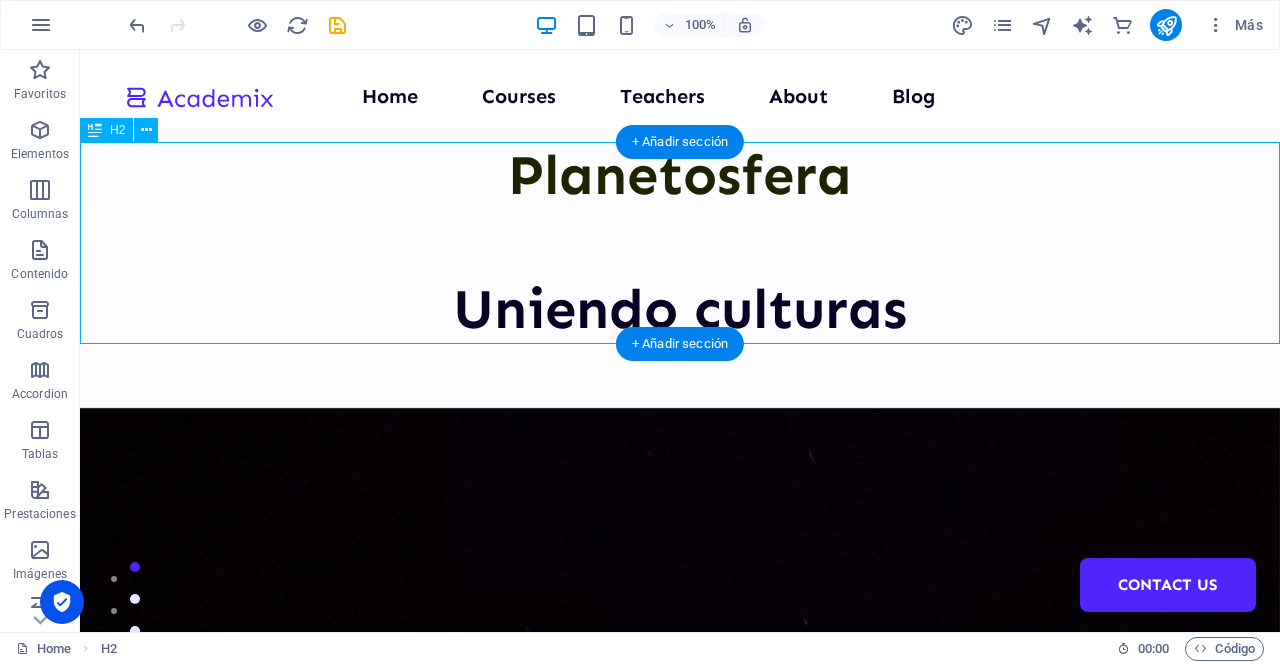 click on "Planetosfera Uniendo culturas" at bounding box center (680, 243) 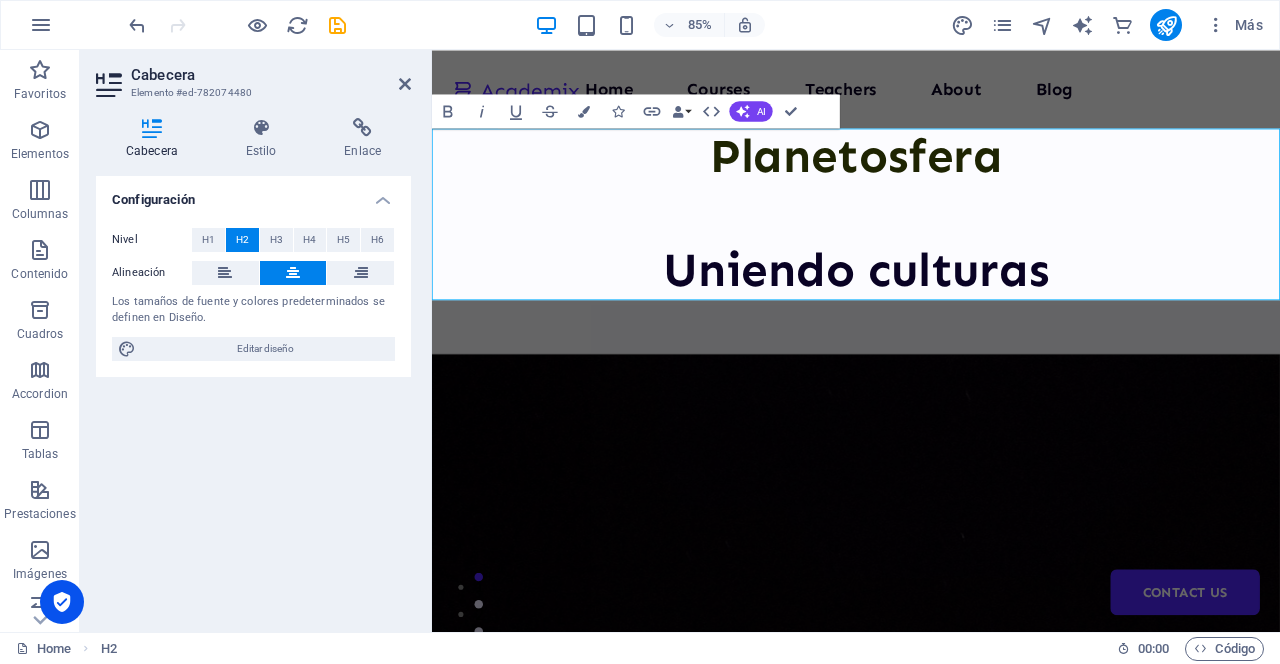 click on "Planetosfera Uniendo culturas" at bounding box center (931, 243) 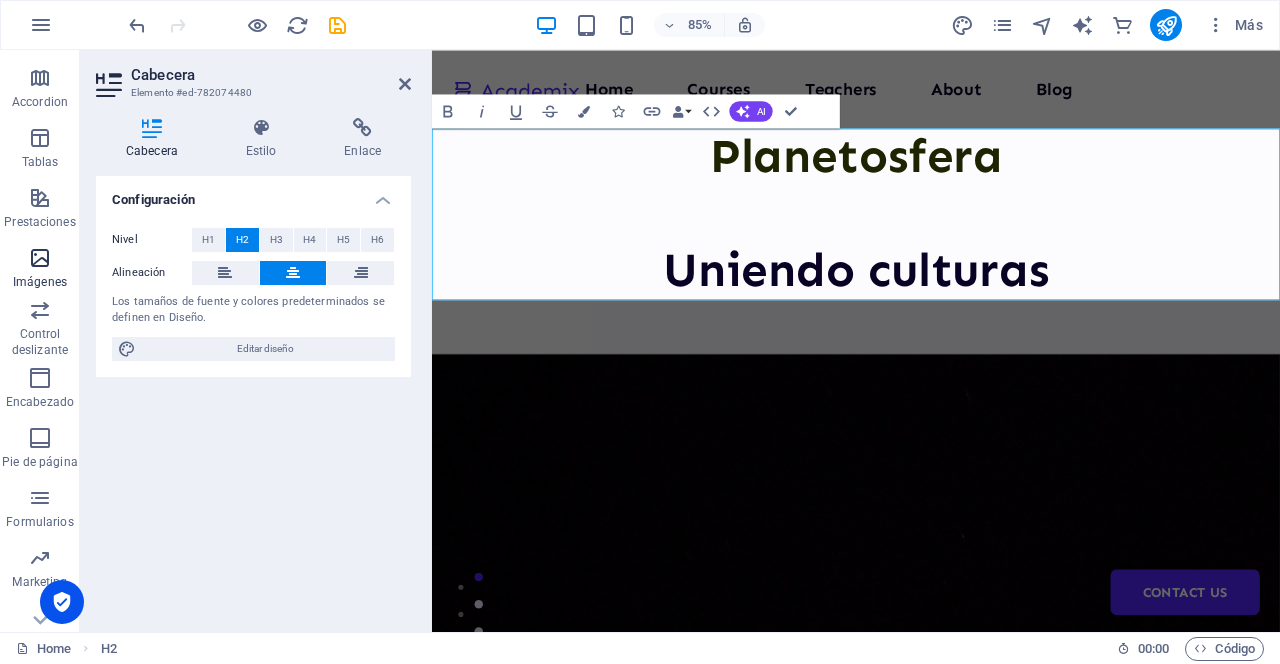 scroll, scrollTop: 303, scrollLeft: 0, axis: vertical 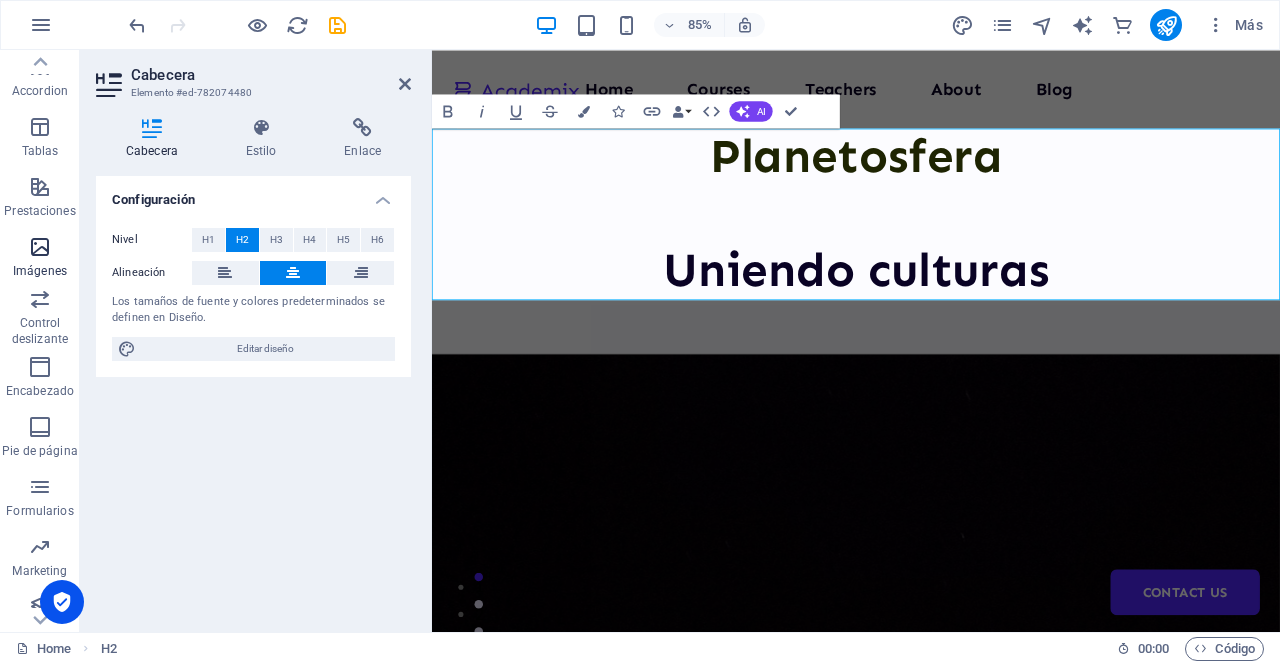 click at bounding box center [40, 247] 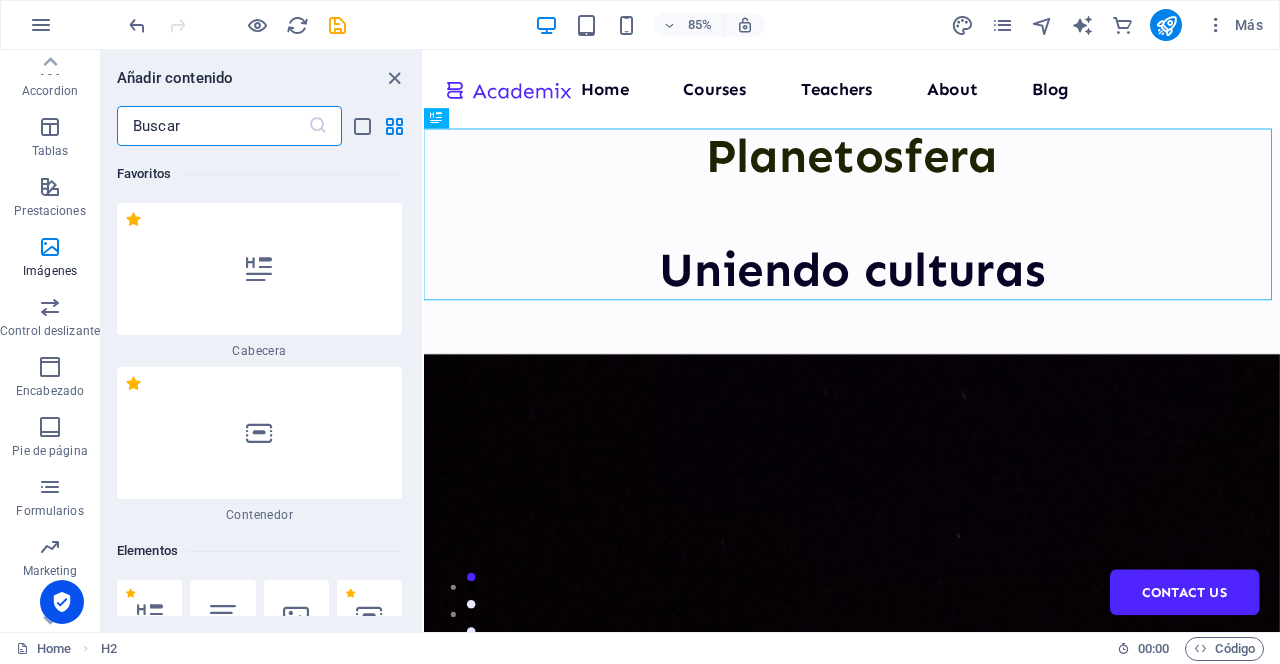 scroll, scrollTop: 303, scrollLeft: 0, axis: vertical 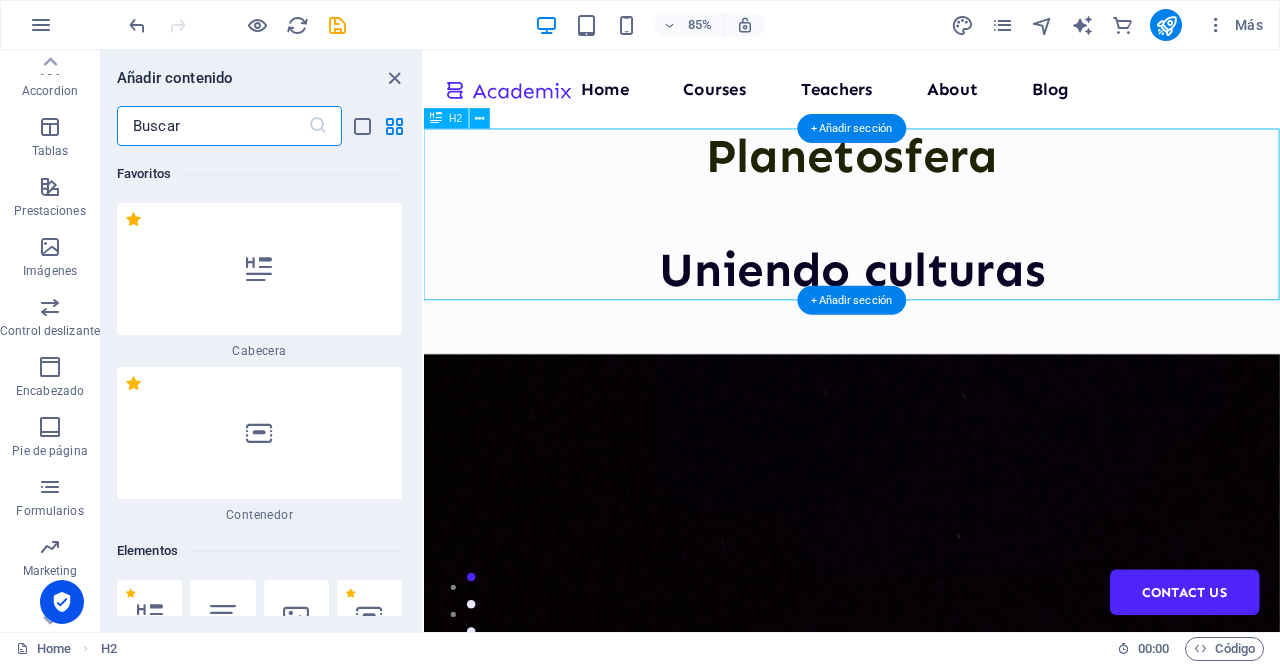 click on "Planetosfera Uniendo culturas" at bounding box center [927, 243] 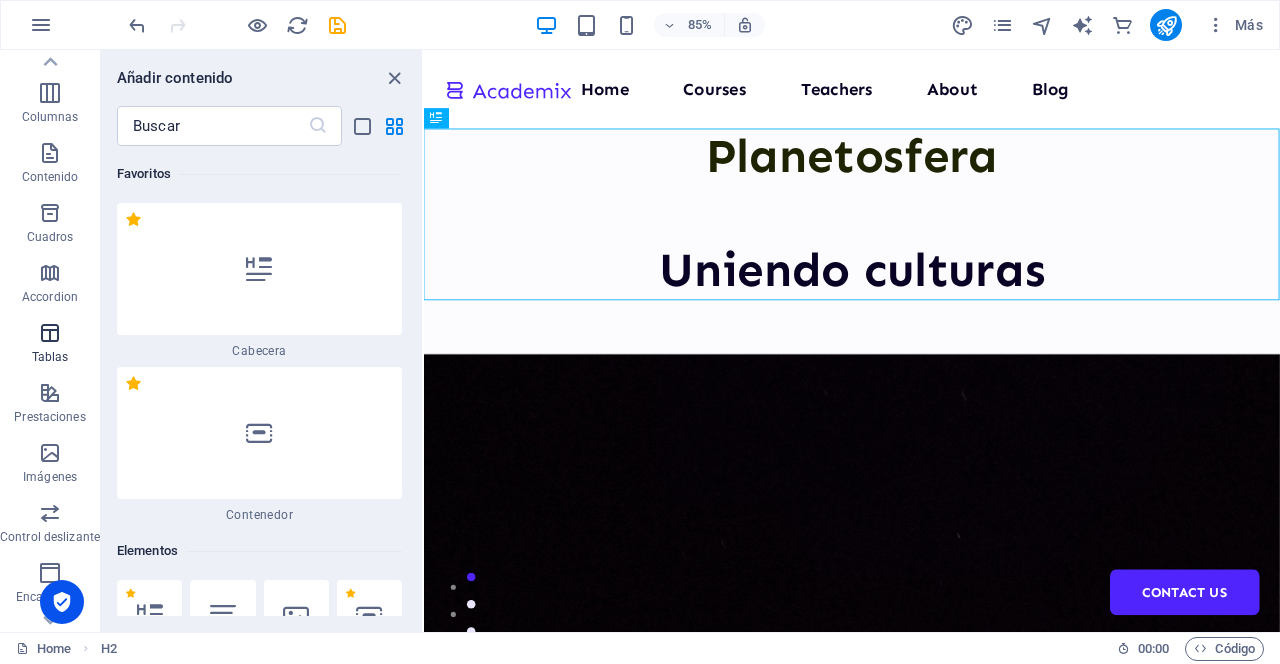 scroll, scrollTop: 0, scrollLeft: 0, axis: both 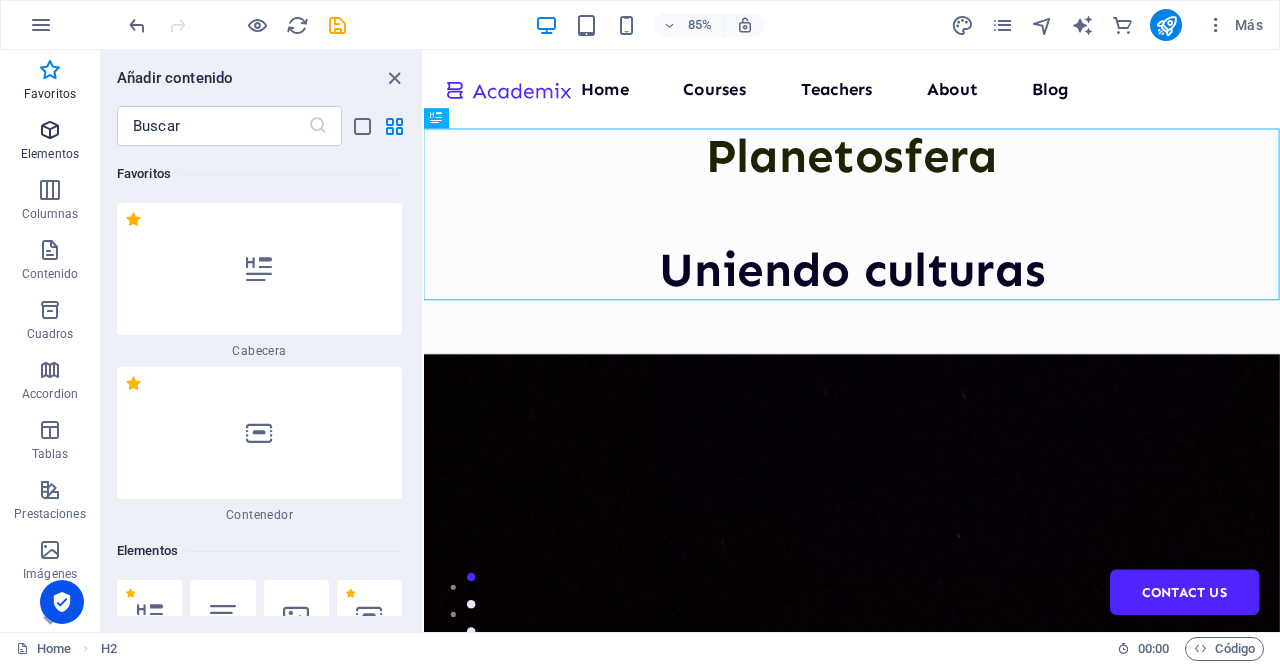 click at bounding box center (50, 130) 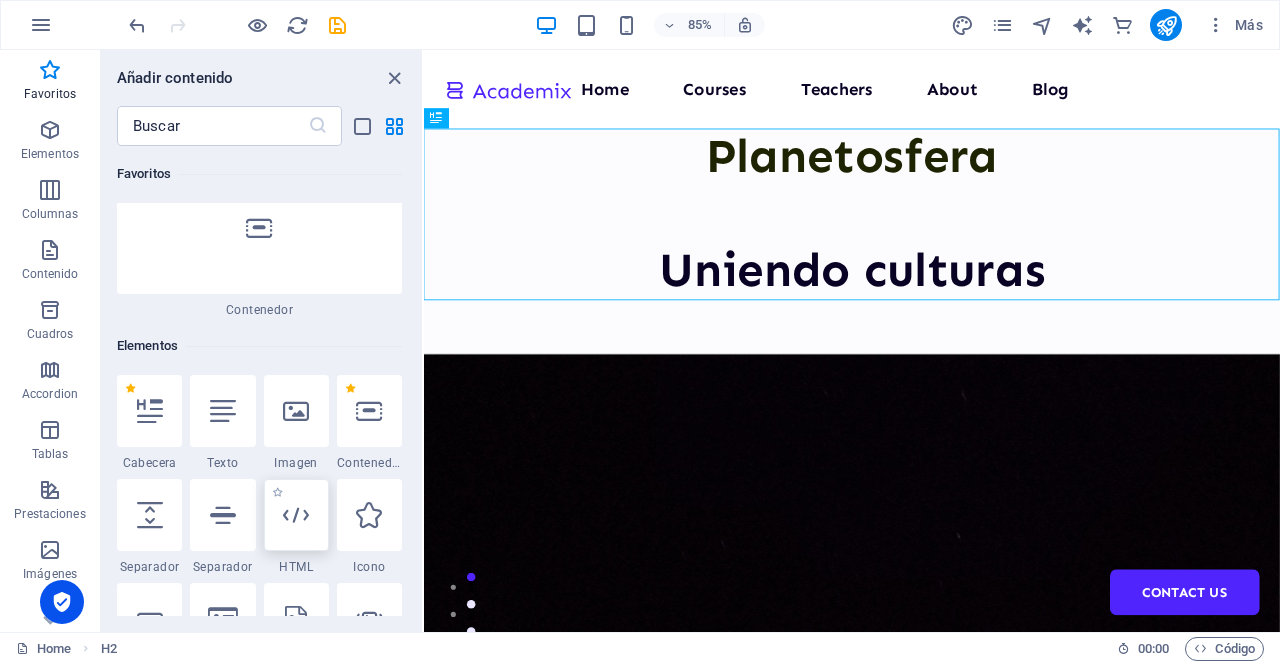 scroll, scrollTop: 0, scrollLeft: 0, axis: both 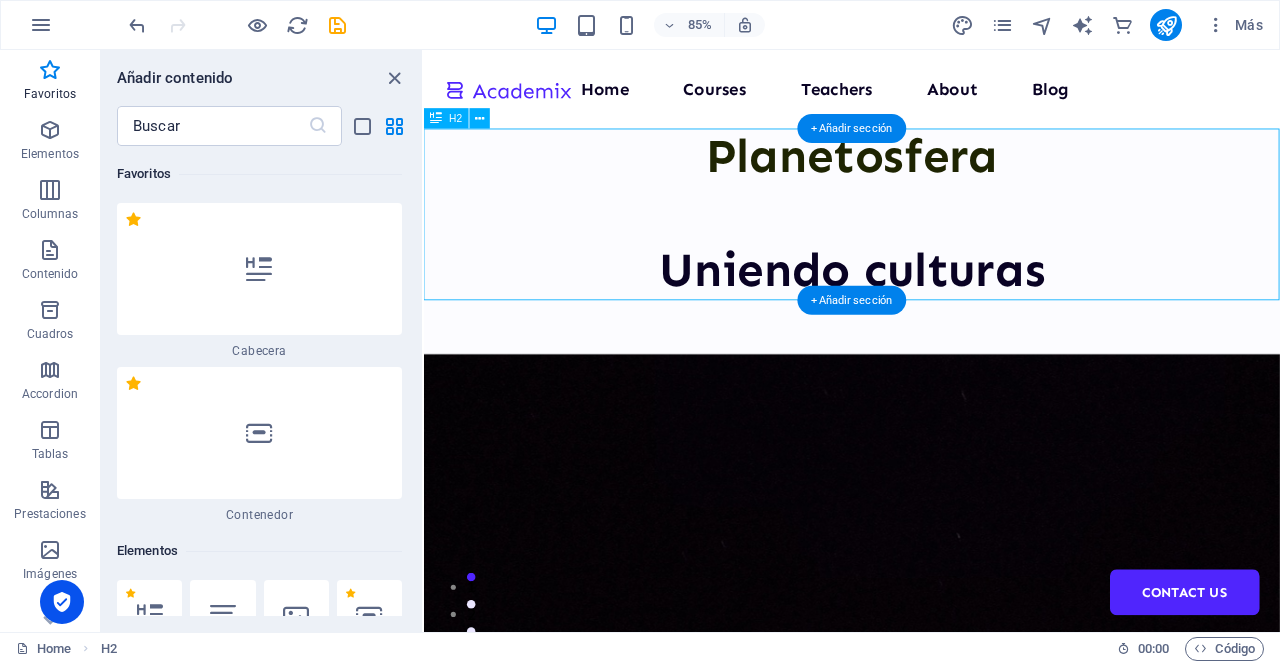 click on "Planetosfera Uniendo culturas" at bounding box center [927, 243] 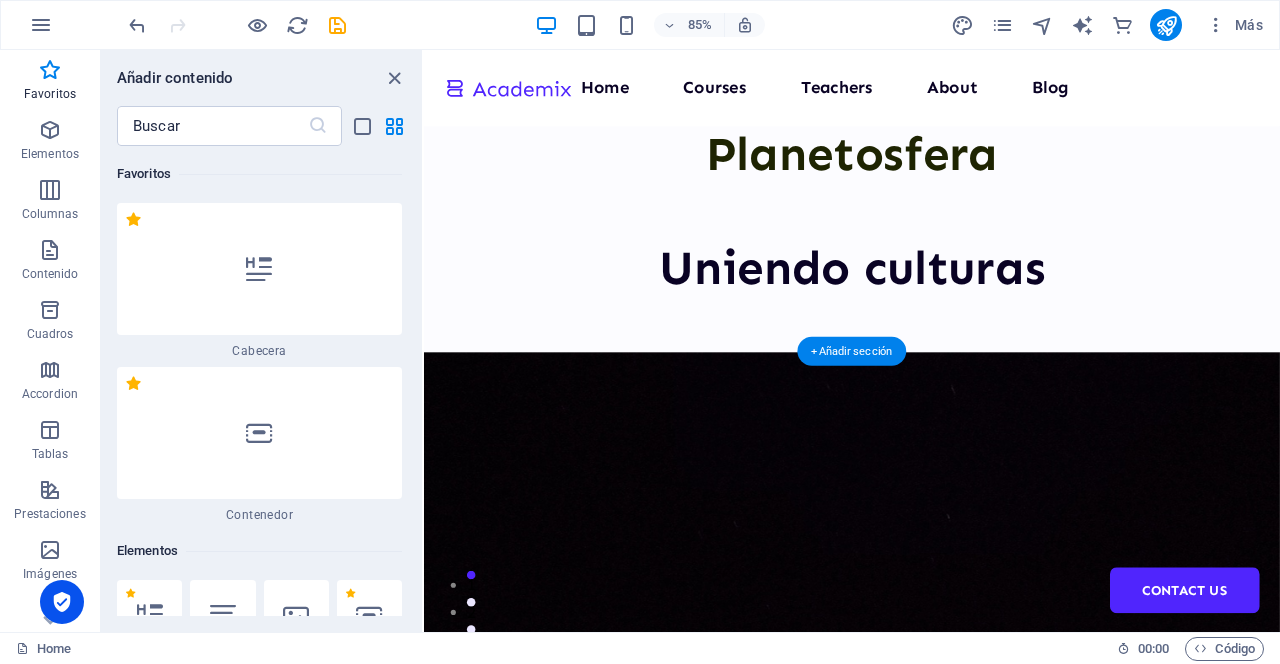 scroll, scrollTop: 0, scrollLeft: 0, axis: both 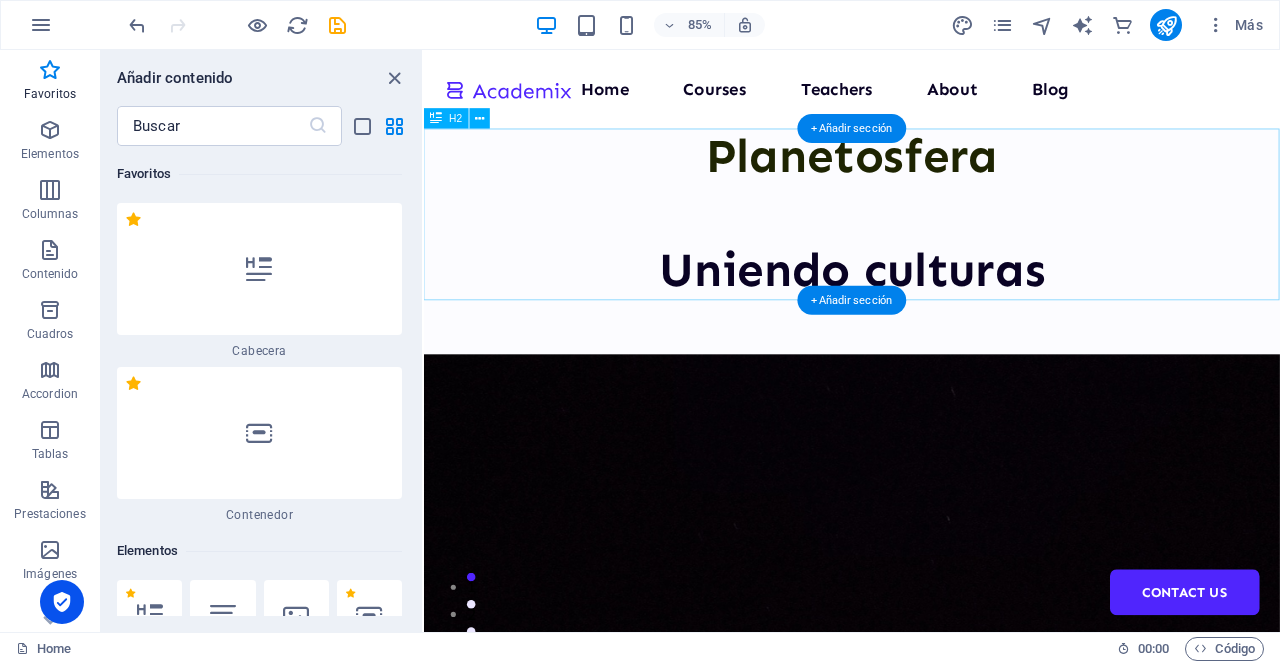 click on "Planetosfera Uniendo culturas" at bounding box center [927, 243] 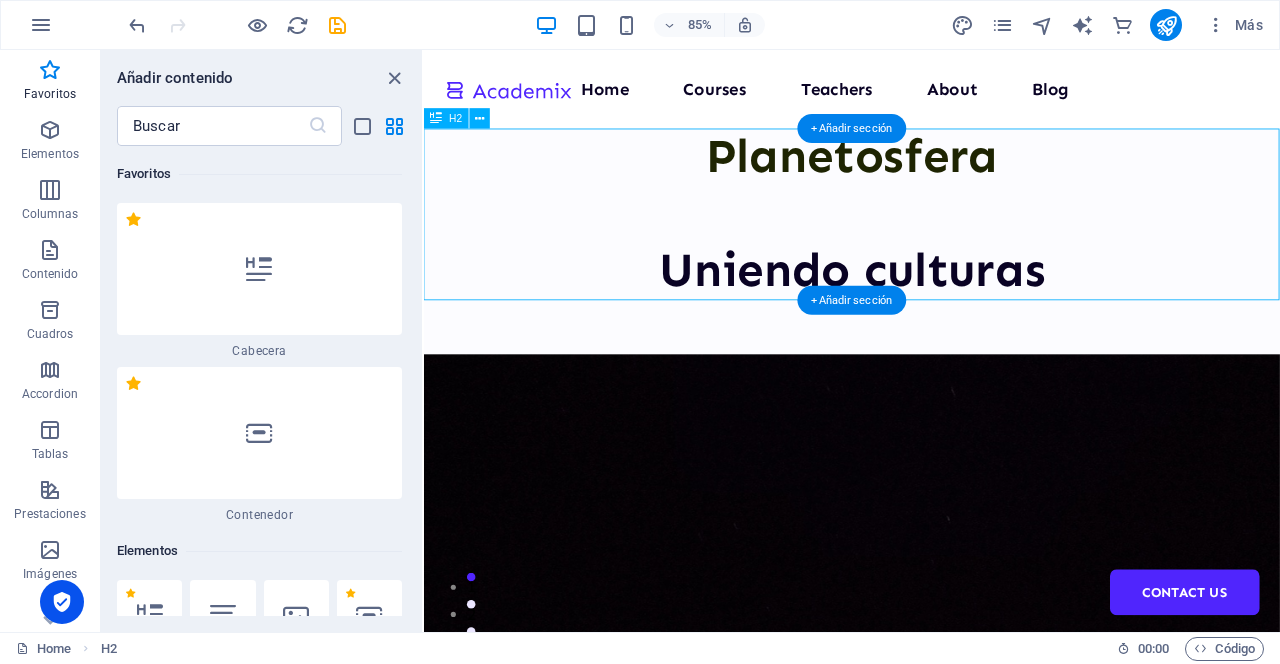 click on "Planetosfera Uniendo culturas" at bounding box center [927, 243] 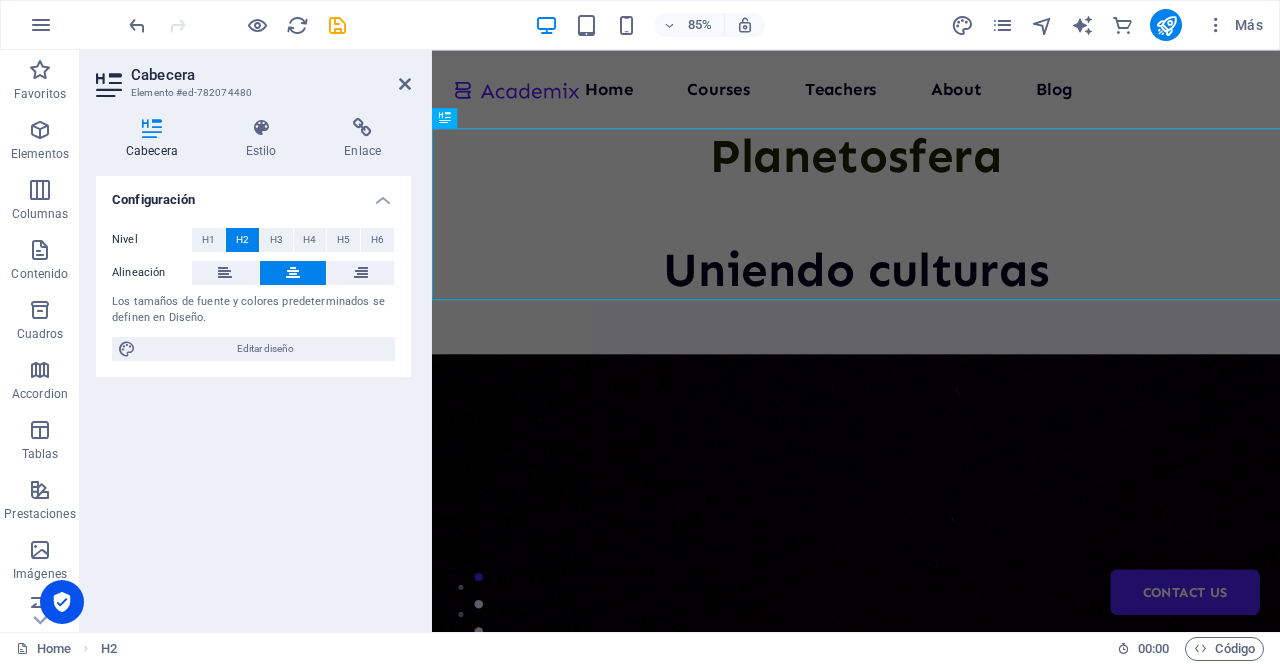 click at bounding box center [931, 837] 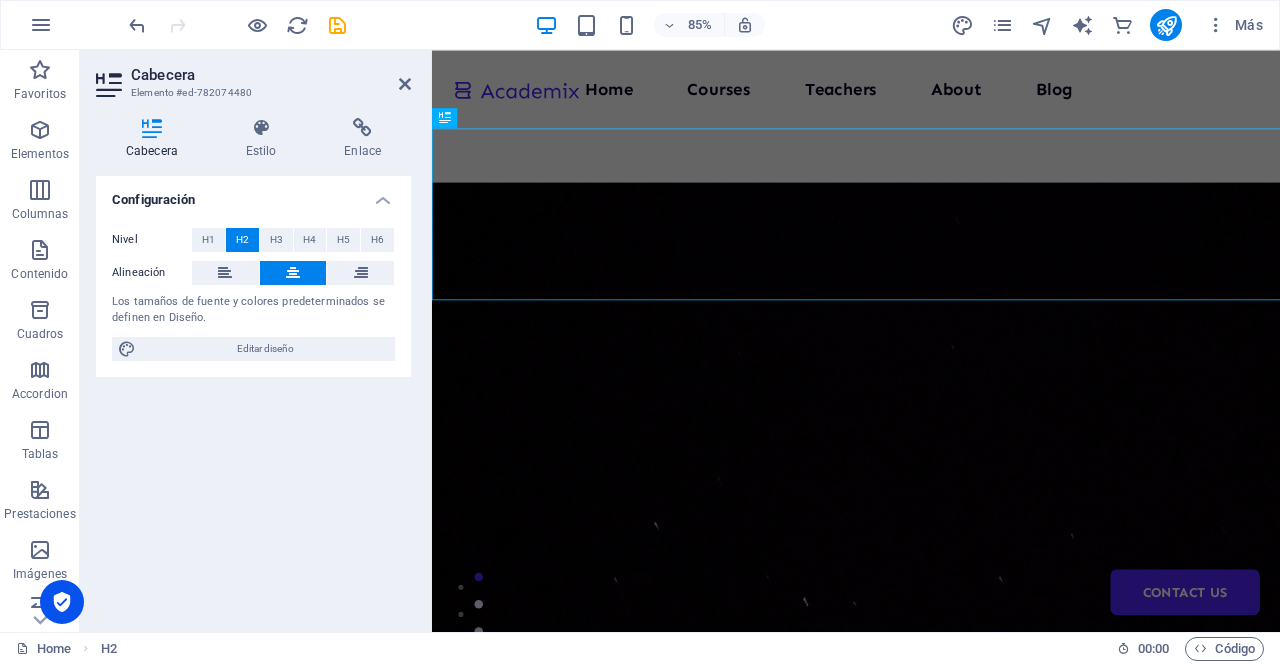 click at bounding box center (931, 635) 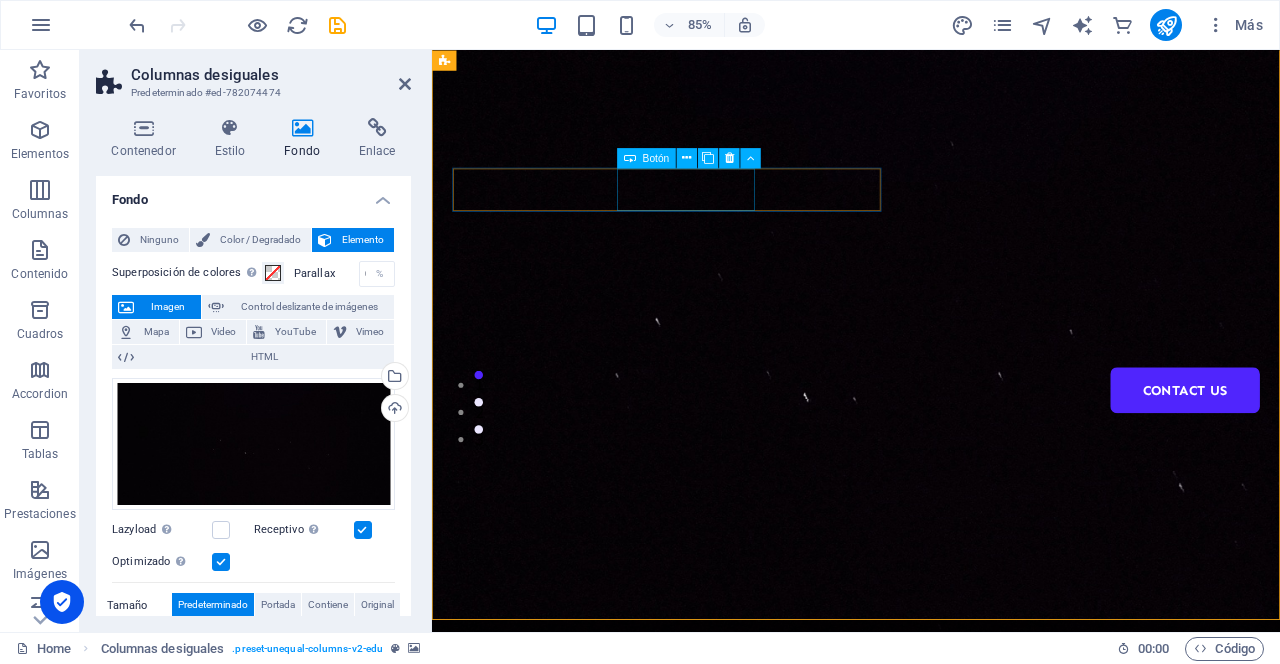 scroll, scrollTop: 0, scrollLeft: 0, axis: both 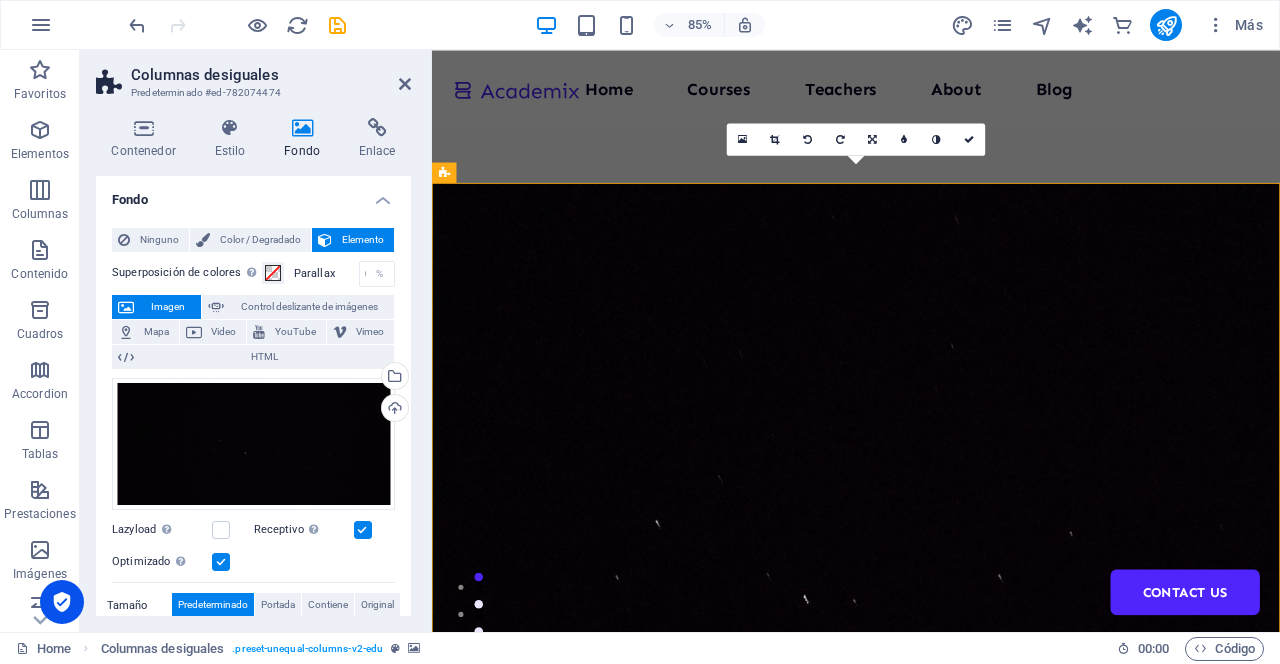 click at bounding box center (931, 632) 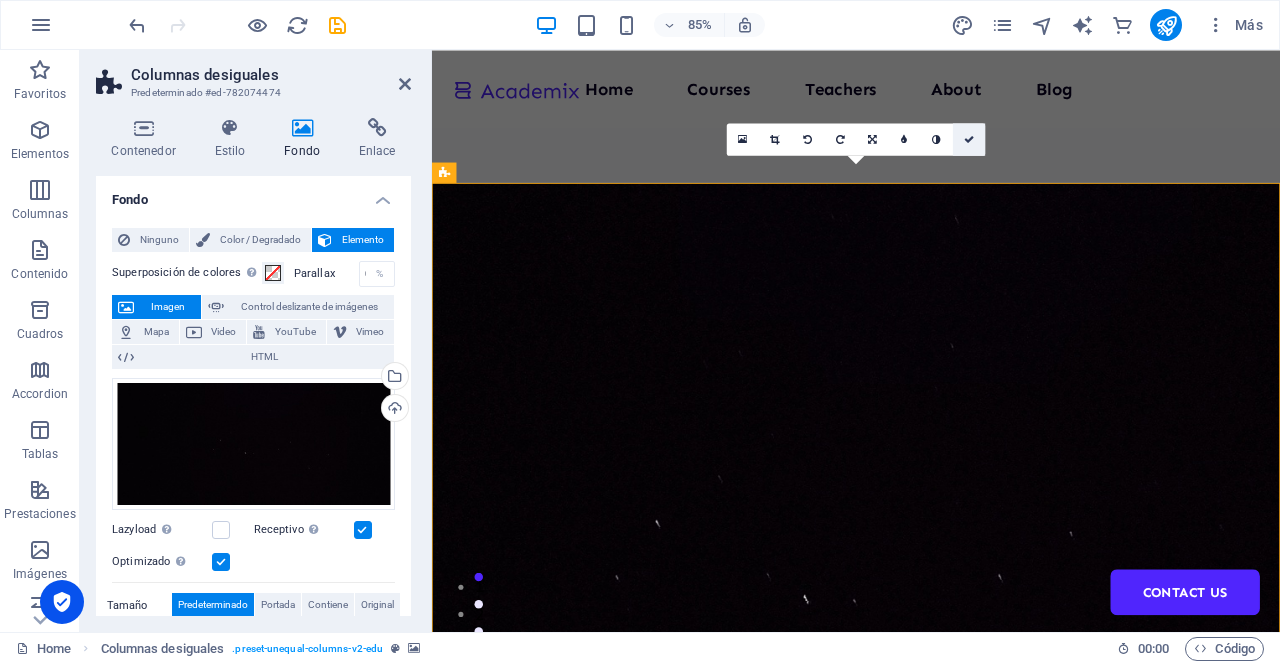 click at bounding box center (969, 139) 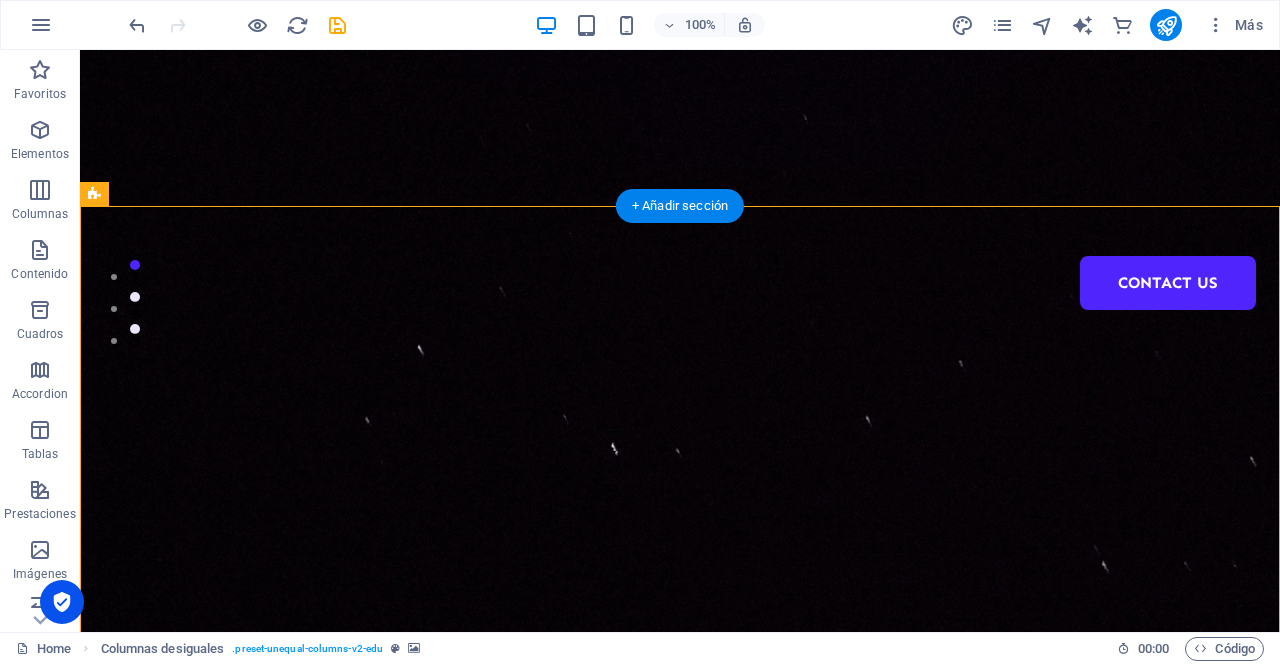 scroll, scrollTop: 0, scrollLeft: 0, axis: both 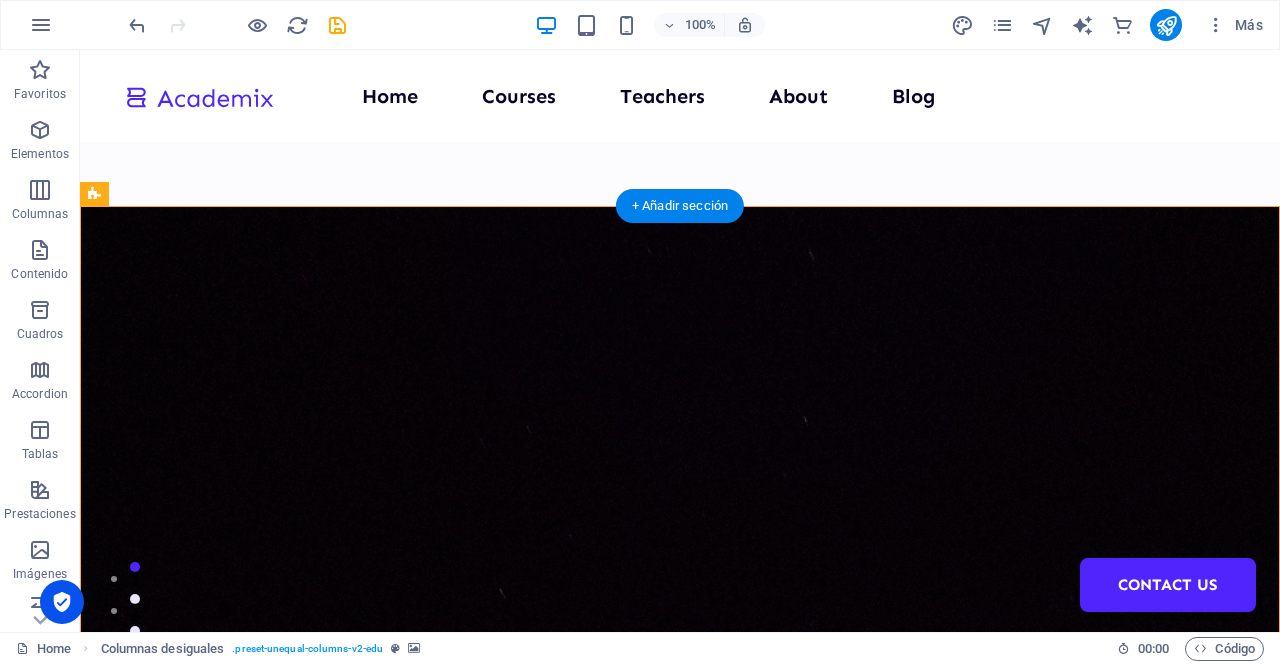 click at bounding box center [680, 680] 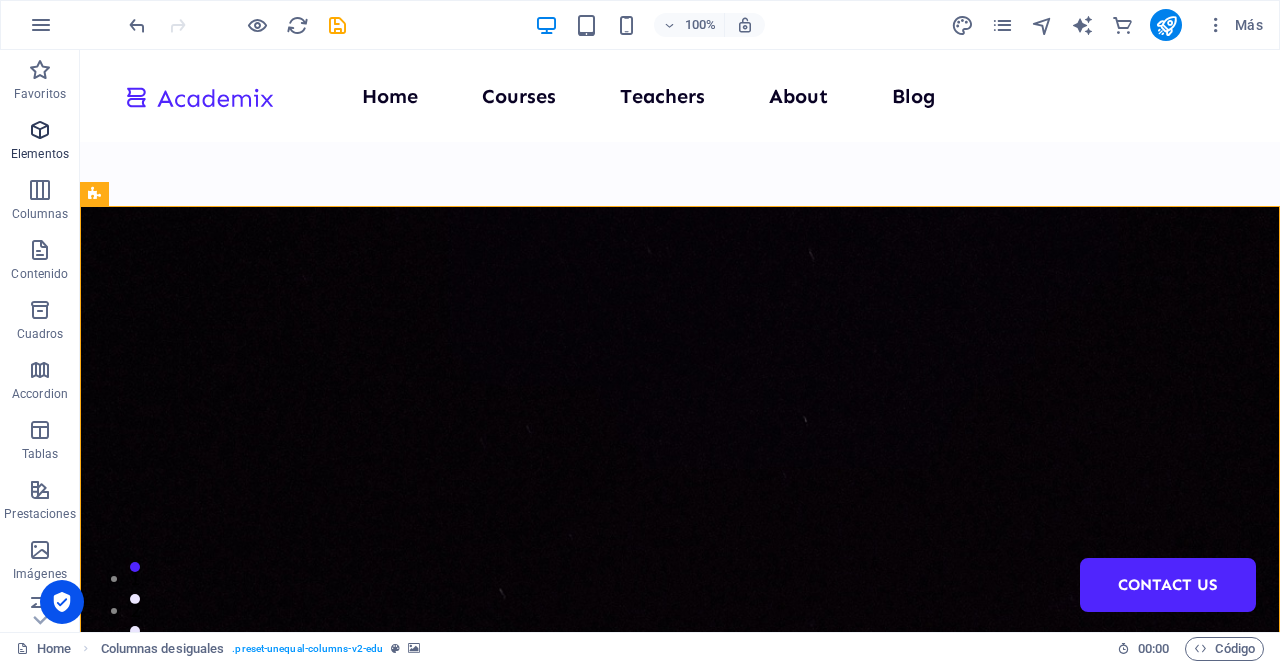 click at bounding box center [40, 130] 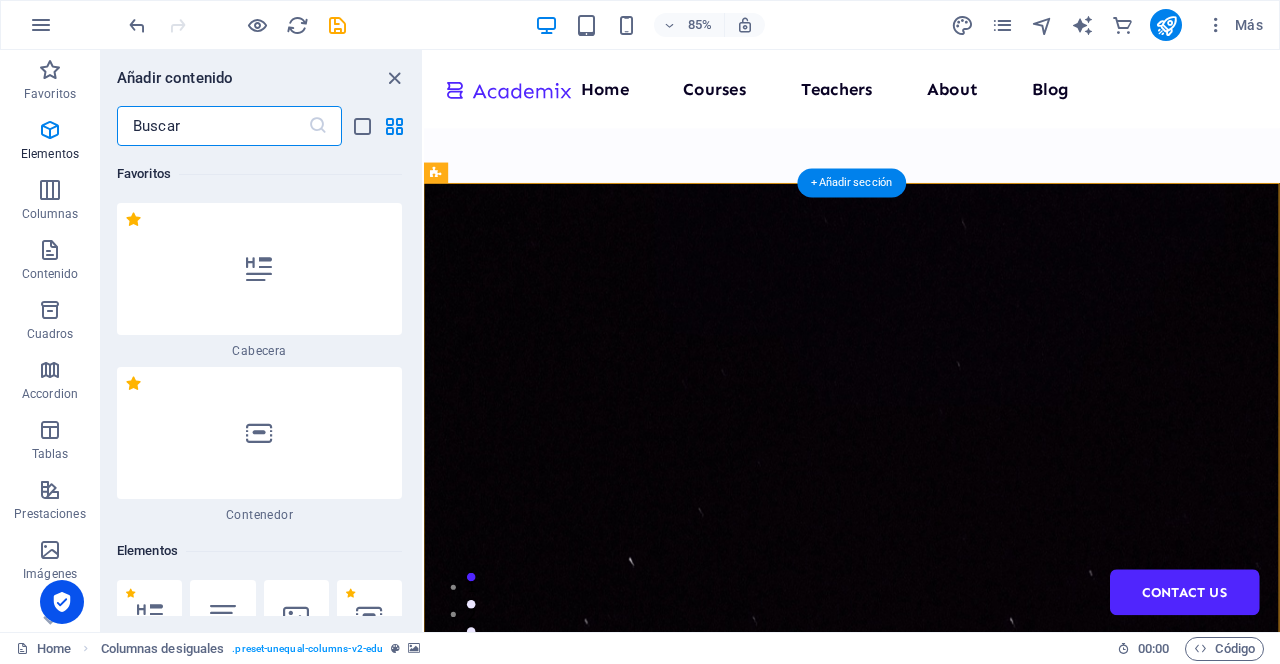 scroll, scrollTop: 213, scrollLeft: 0, axis: vertical 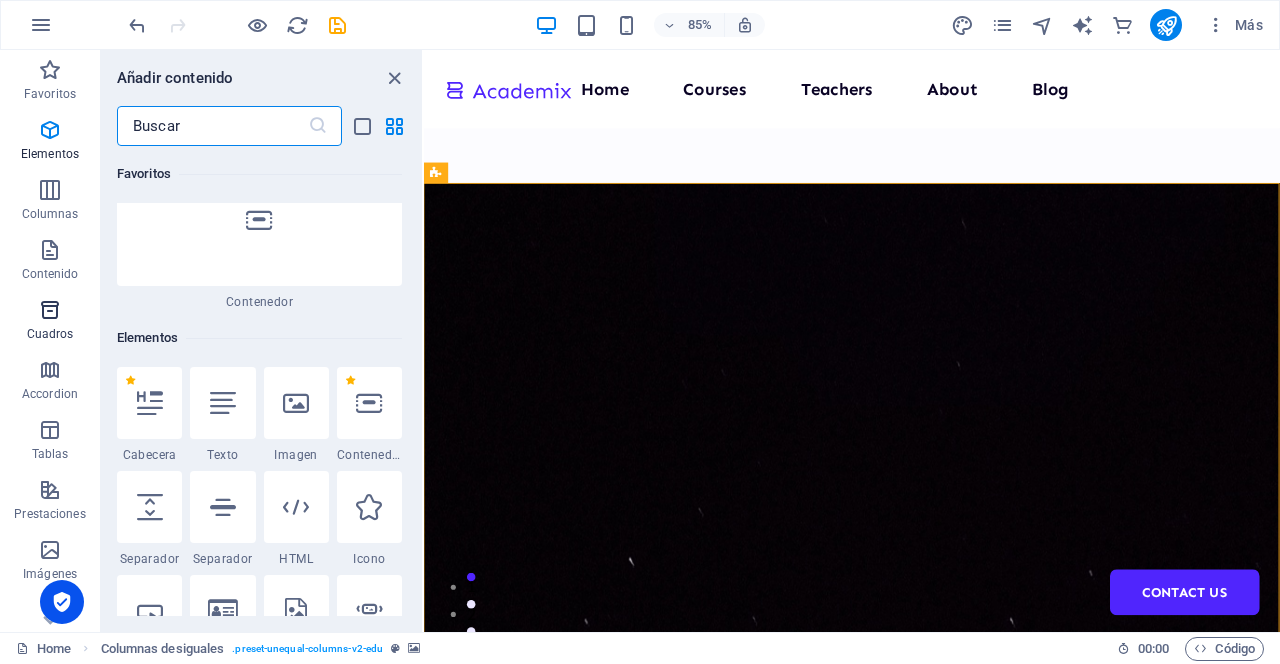 click at bounding box center [50, 310] 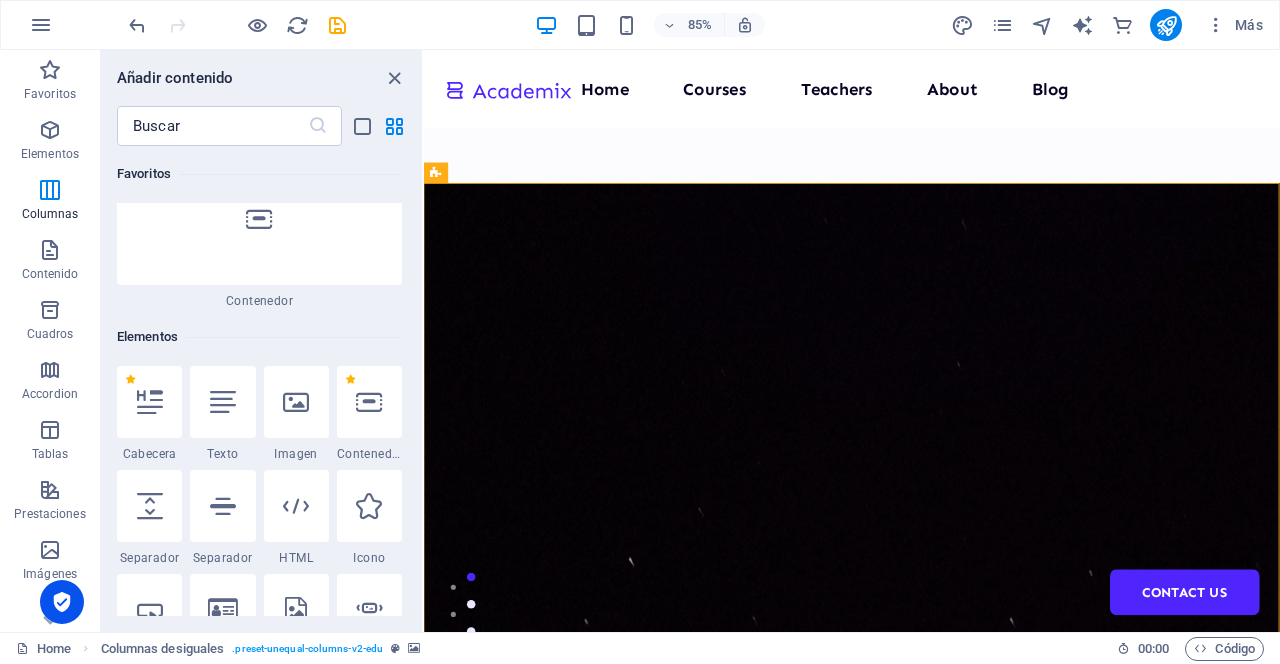 scroll, scrollTop: 0, scrollLeft: 0, axis: both 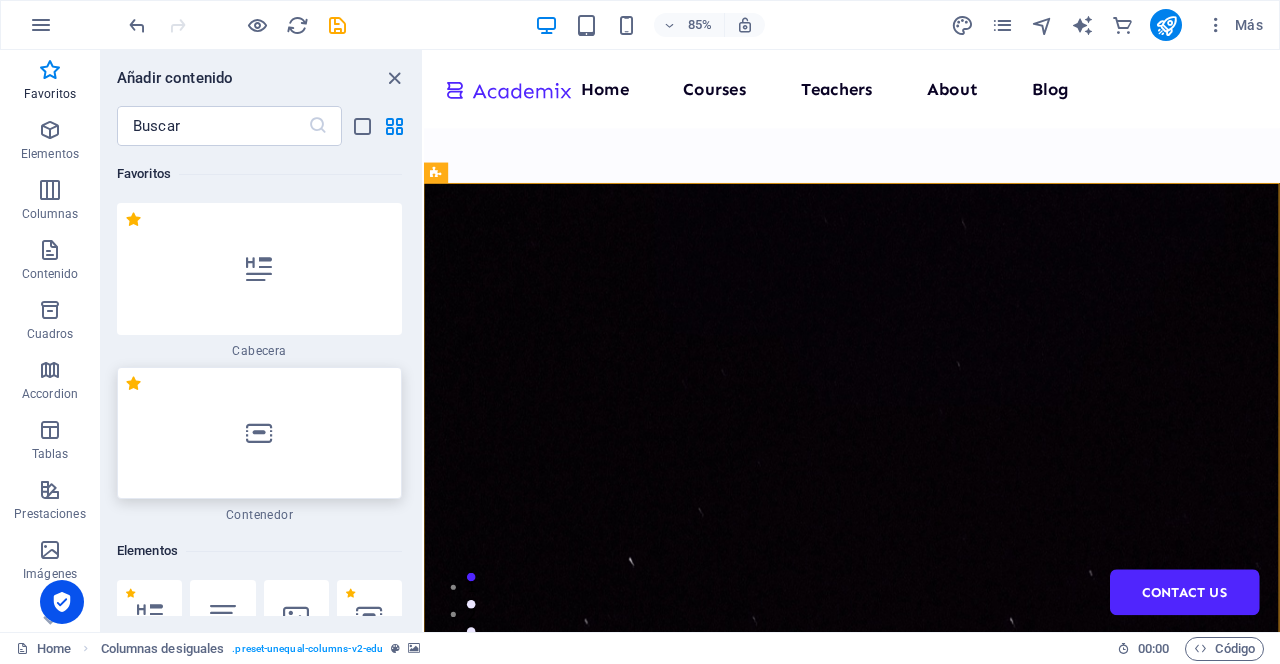 click at bounding box center (259, 433) 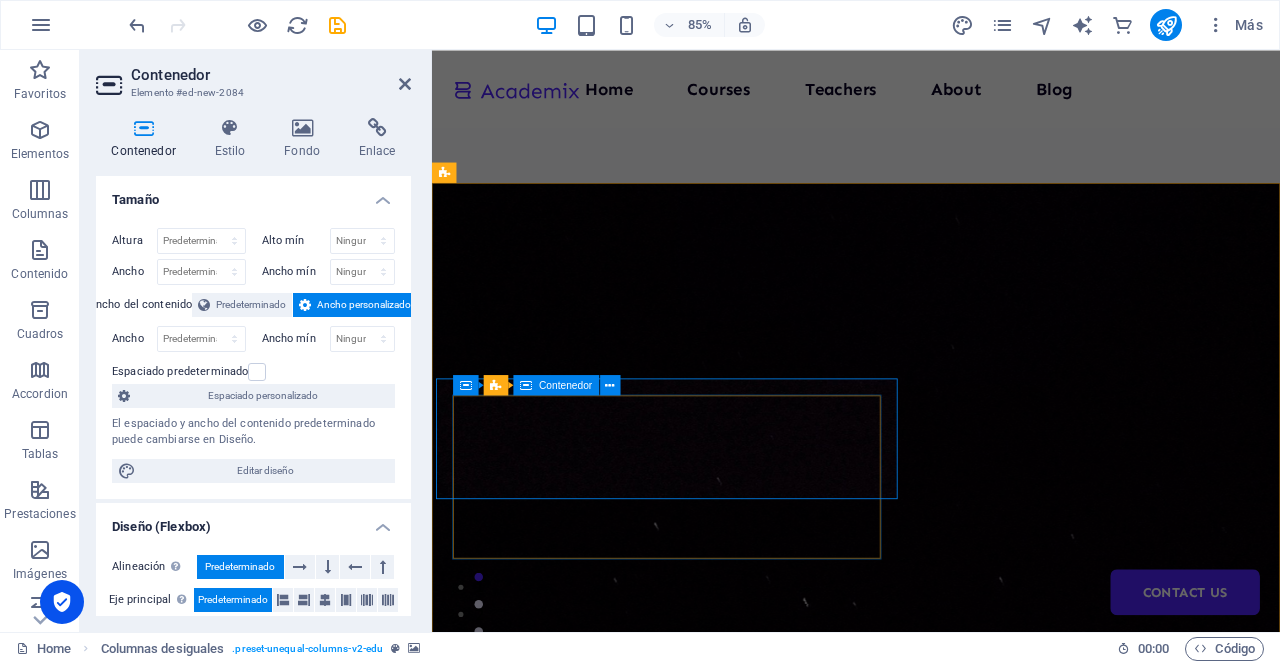 click on "Suelta el contenido aquí o  Añadir elementos  Pegar portapapeles" at bounding box center (931, 1406) 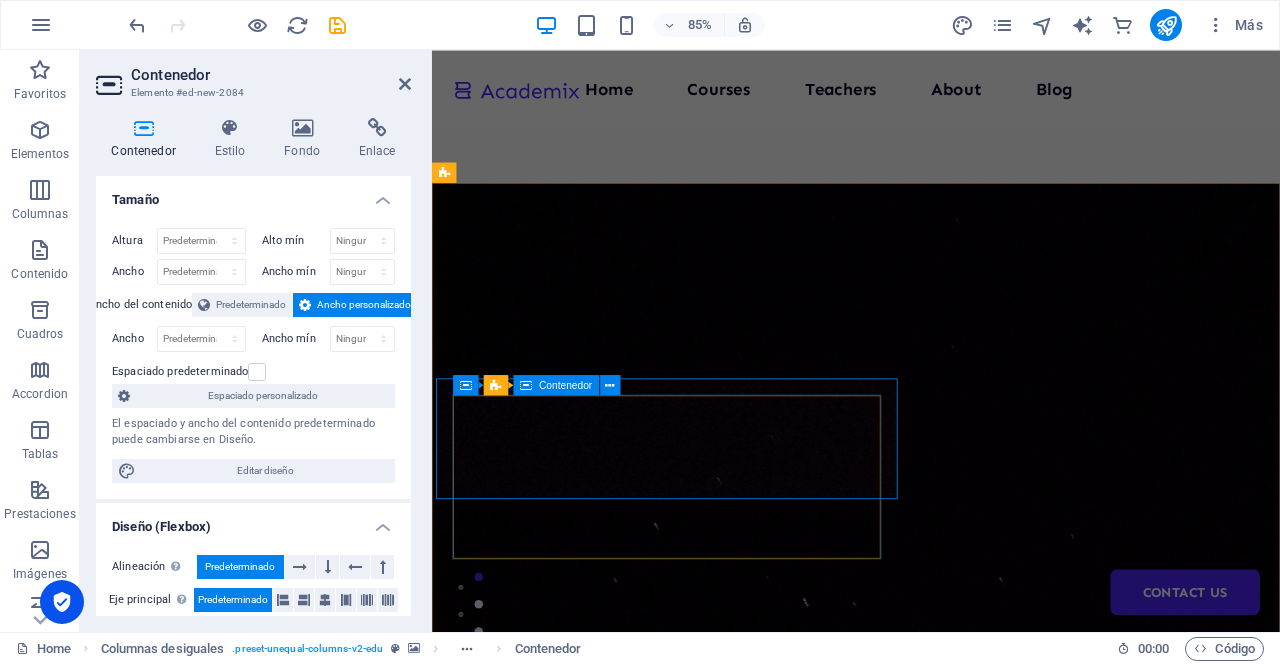 click on "Suelta el contenido aquí o  Añadir elementos  Pegar portapapeles" at bounding box center [931, 1406] 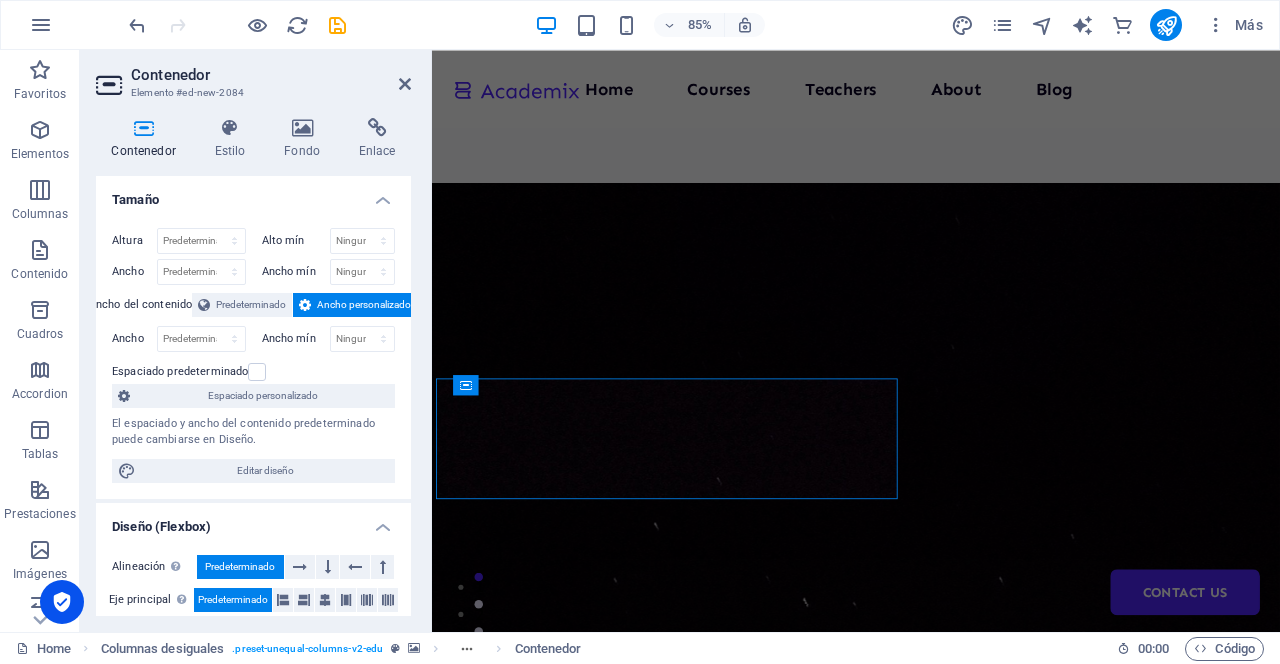 click at bounding box center [931, 635] 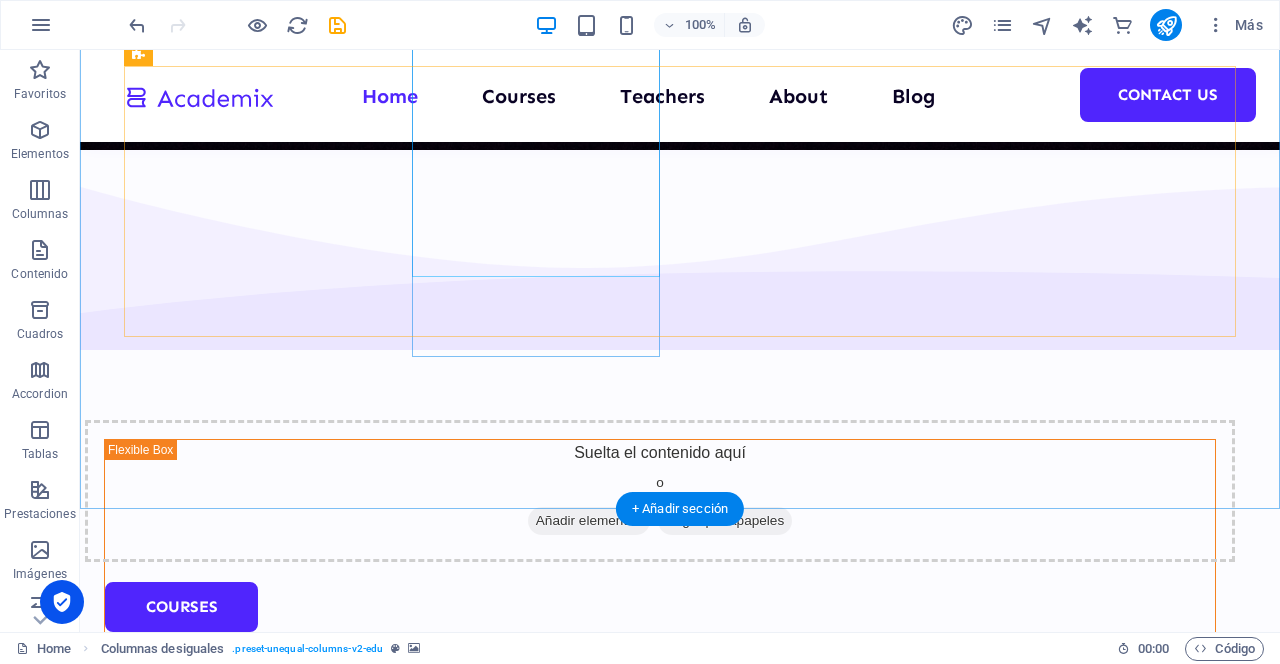 scroll, scrollTop: 0, scrollLeft: 0, axis: both 